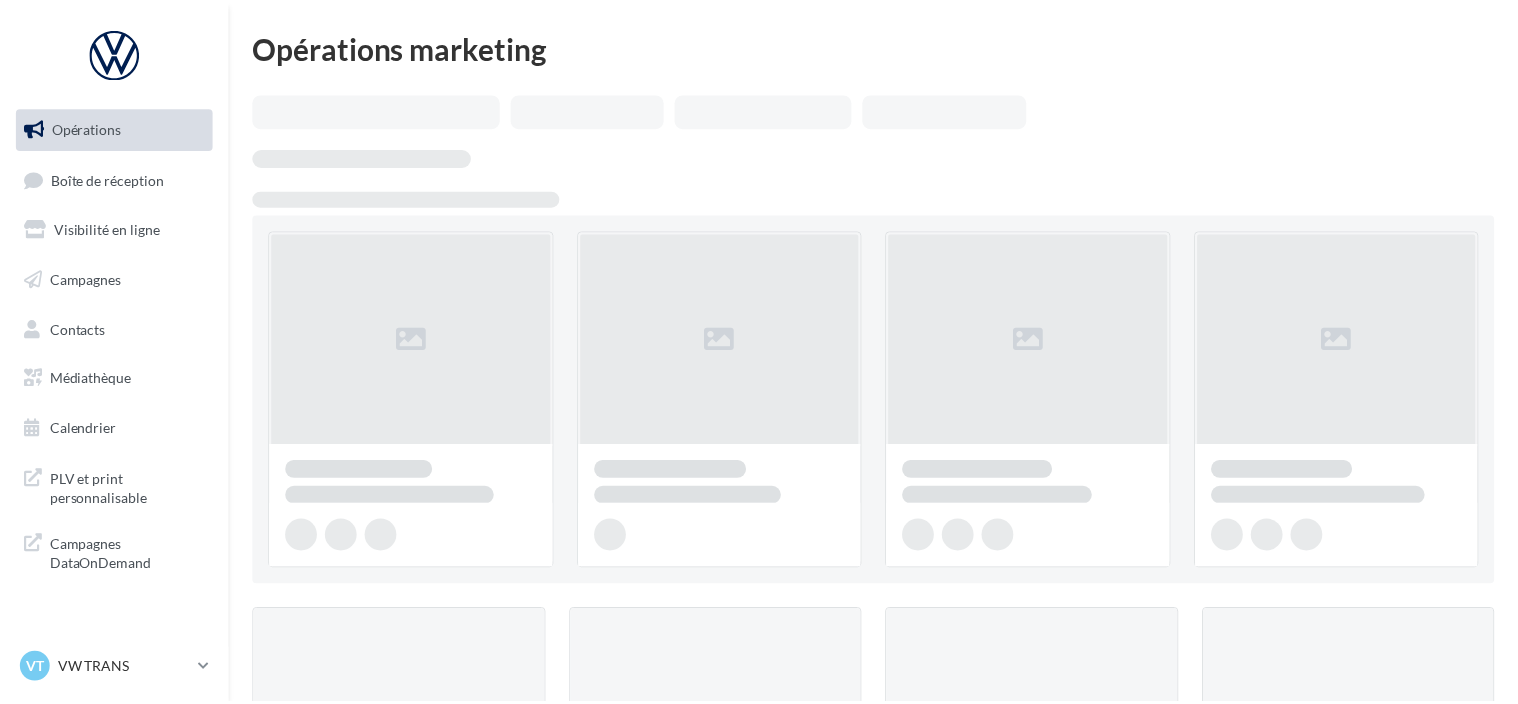 scroll, scrollTop: 0, scrollLeft: 0, axis: both 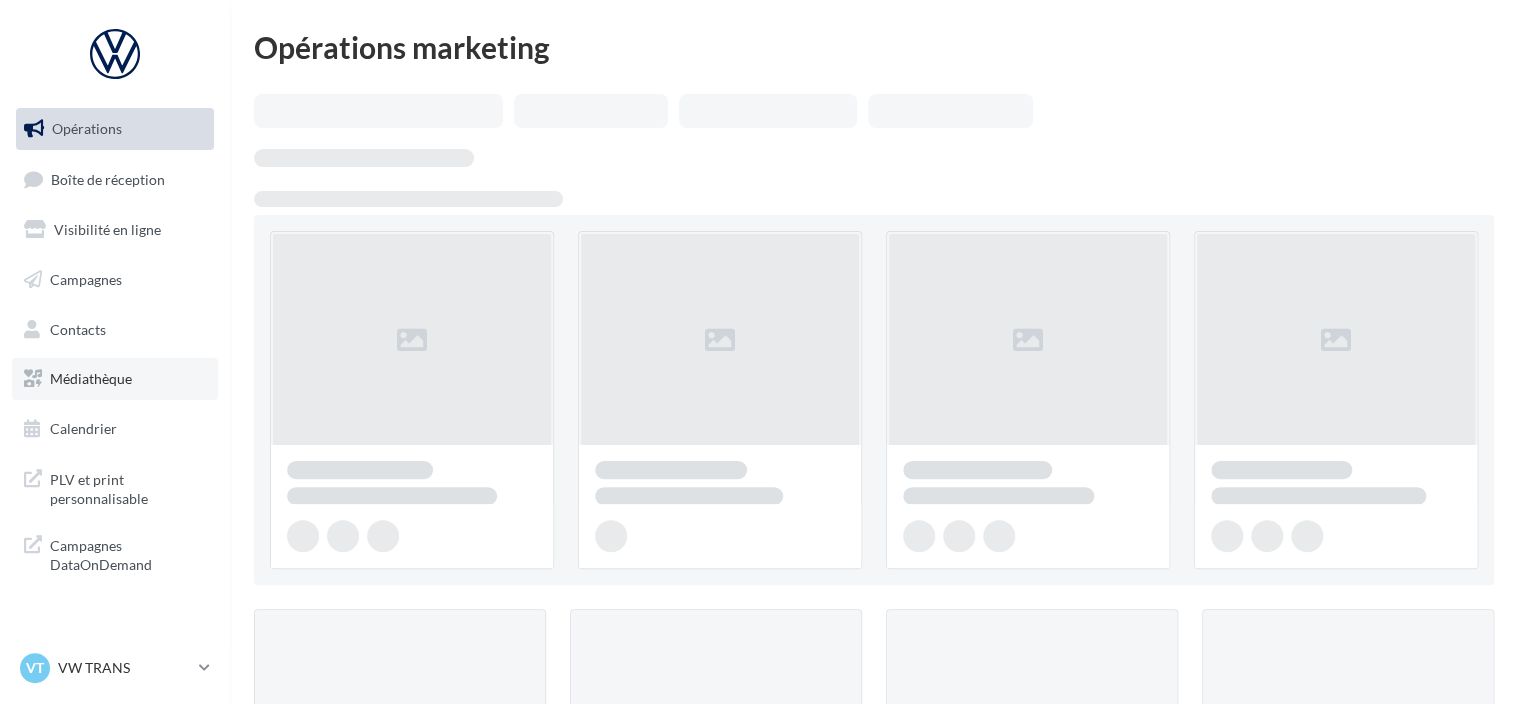 click on "Médiathèque" at bounding box center [91, 378] 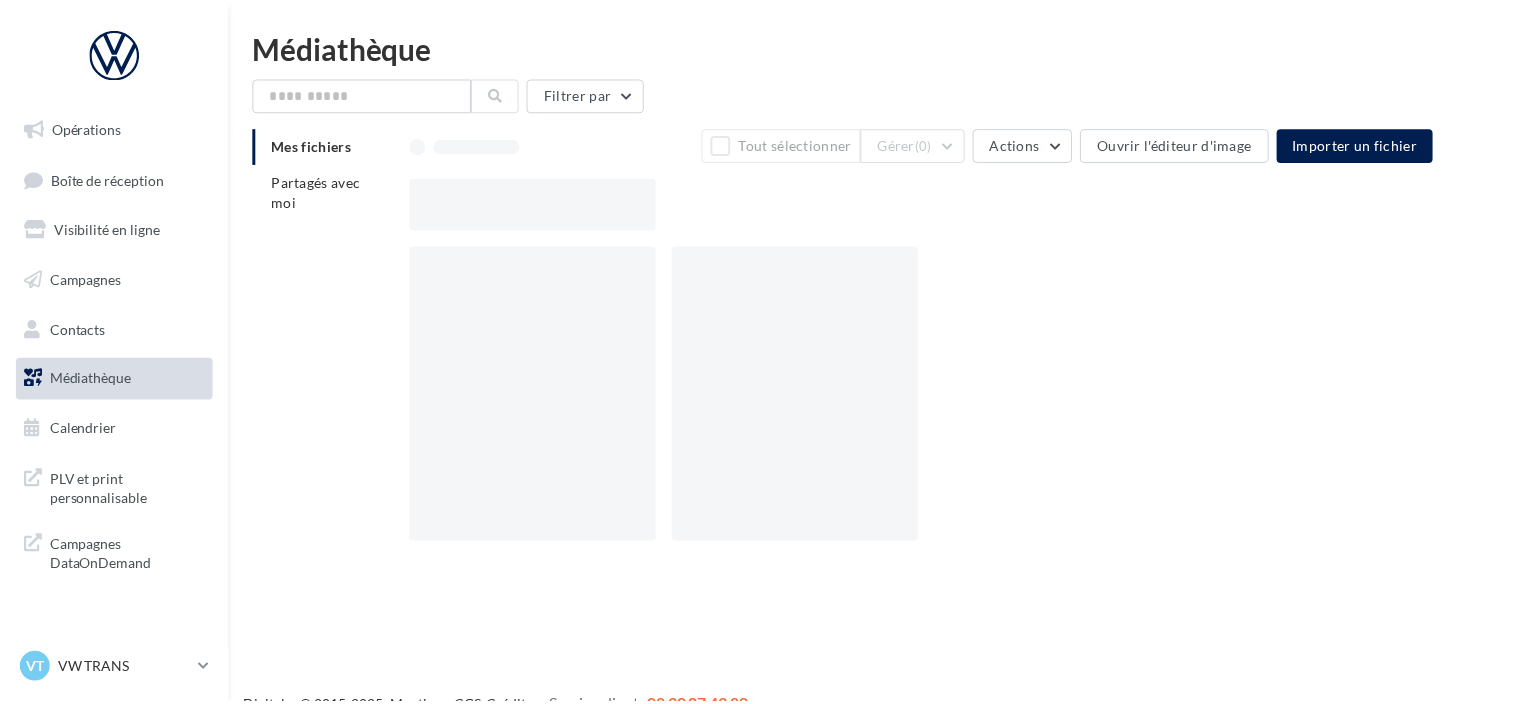 scroll, scrollTop: 0, scrollLeft: 0, axis: both 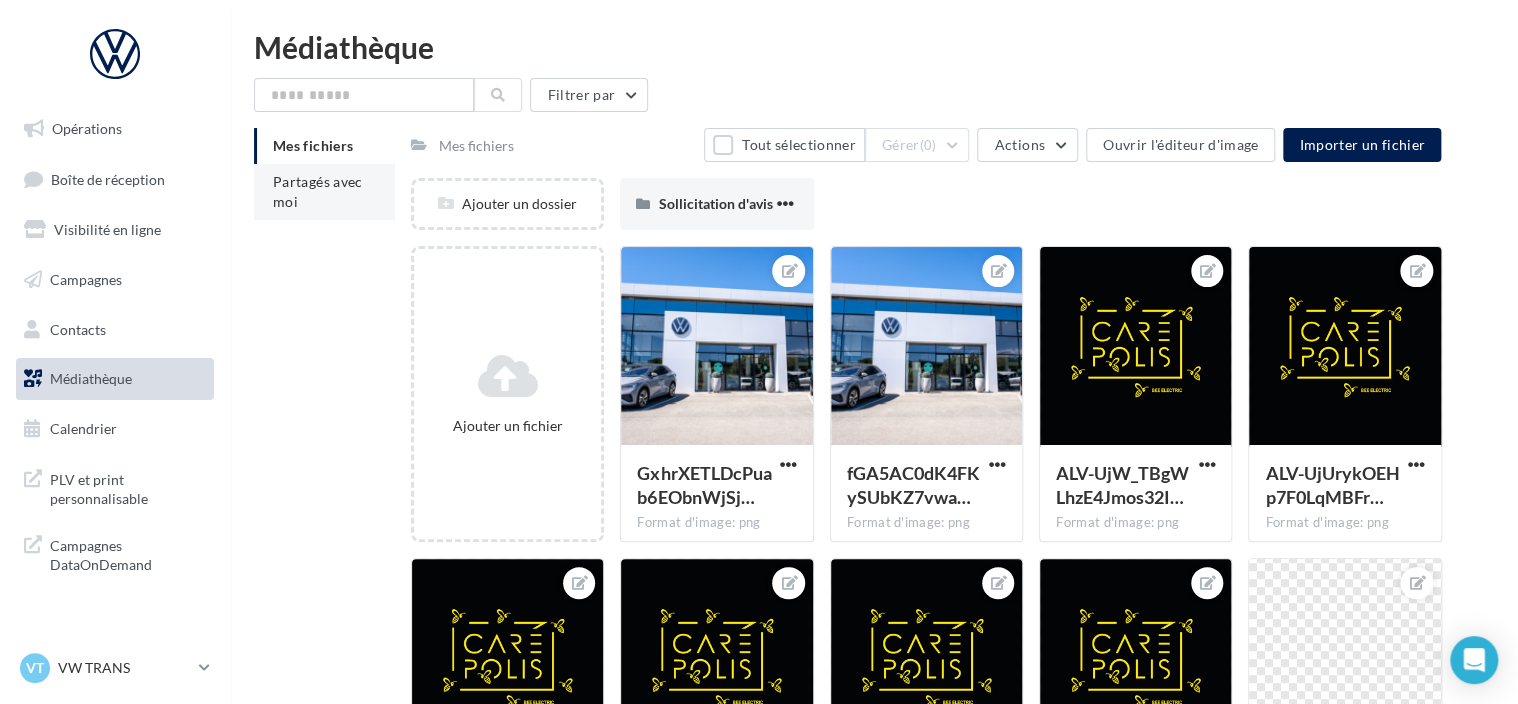 click on "Partagés avec moi" at bounding box center [324, 192] 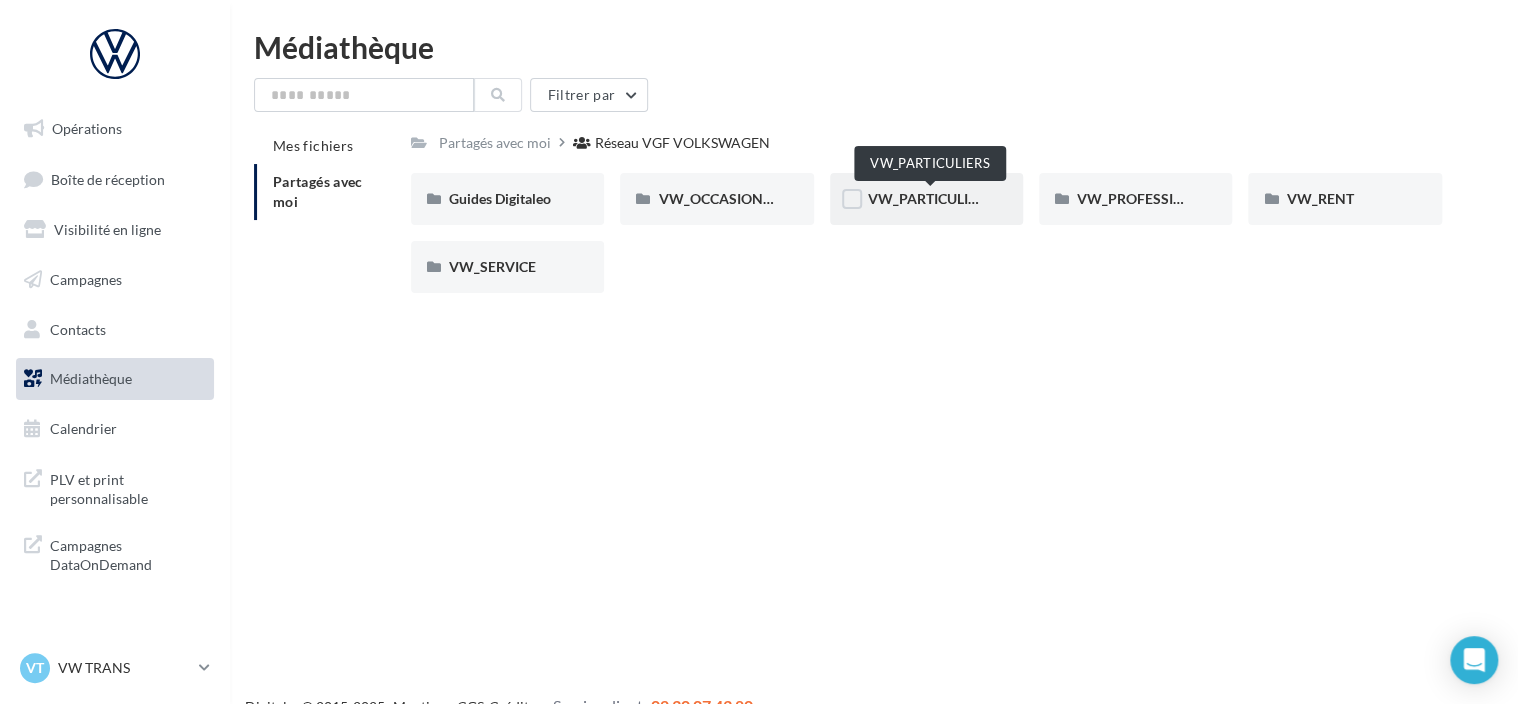 click on "VW_PARTICULIERS" at bounding box center (930, 198) 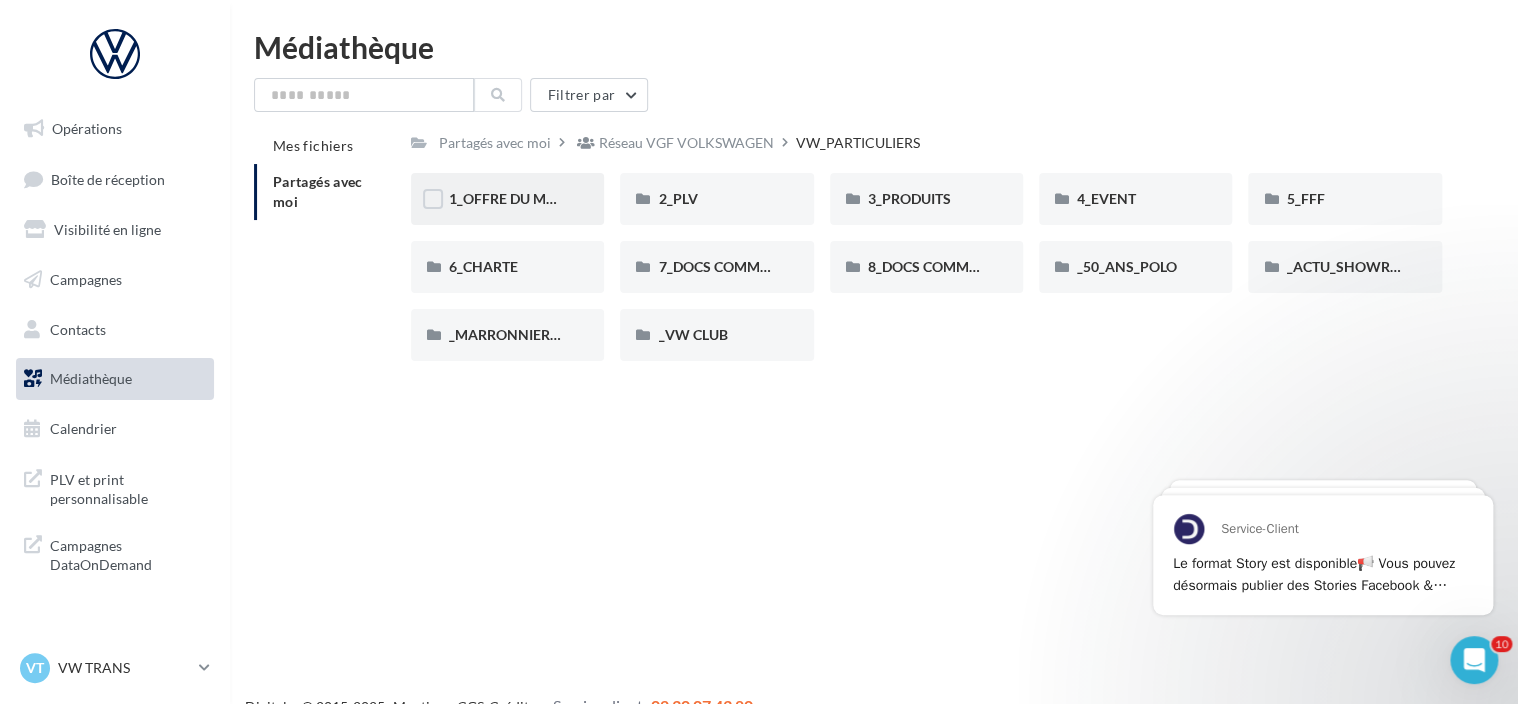 scroll, scrollTop: 0, scrollLeft: 0, axis: both 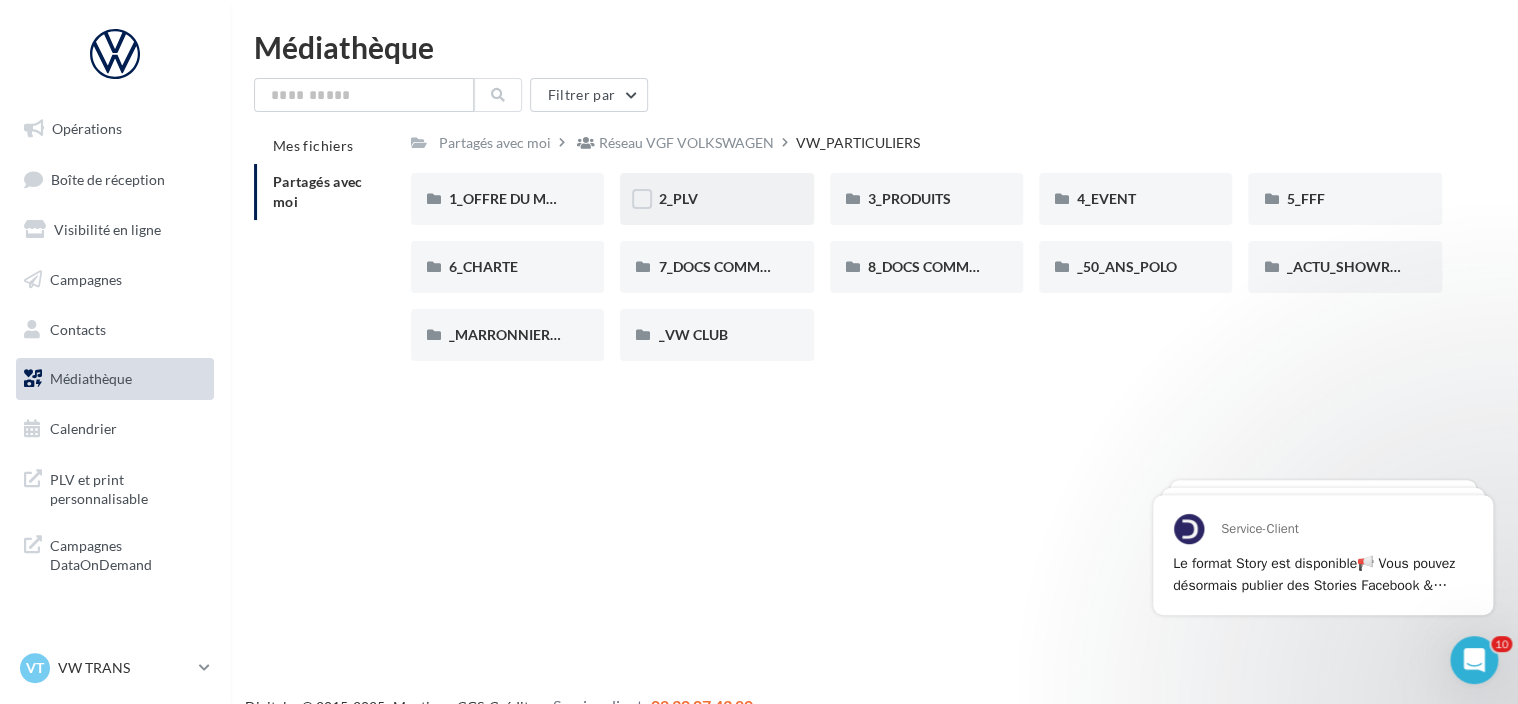 click on "2_PLV" at bounding box center [507, 199] 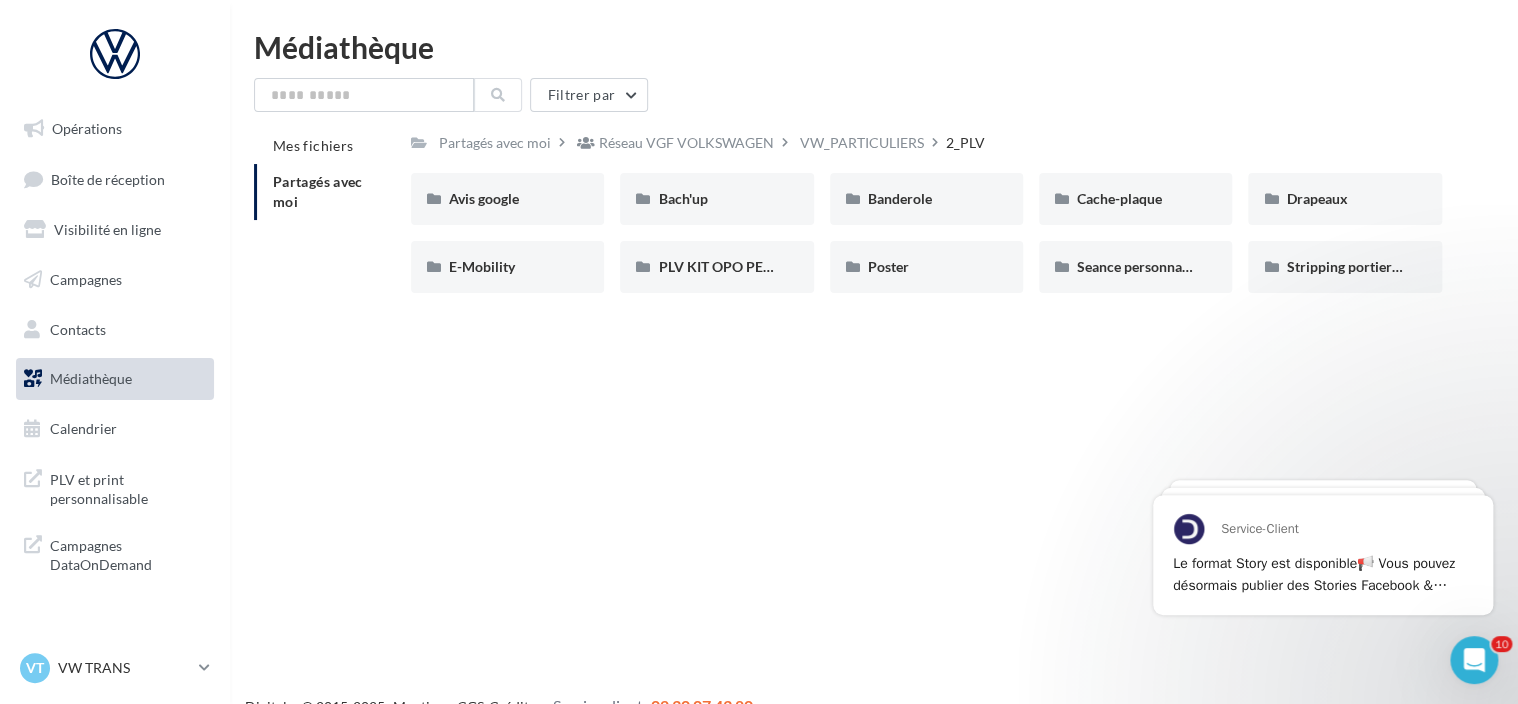 click on "Partagés avec moi              Réseau VGF VOLKSWAGEN          VW_PARTICULIERS          2_PLV                   Rs           Partagé par  Réseau VGF VOLKSWAGEN
Avis google            Avis google
Bach'up            Bach'up
Banderole            Banderole
Cache-plaque            Cache-plaque
Drapeaux            Drapeaux
E-Mobility            E-Mobility
PLV KIT OPO PERENNE            PLV KIT OPO PERENNE
Poster            Poster
Seance personnalisee Volkswagen            Seance personnalisee Volkswagen          Stripping portieres" at bounding box center [926, 218] 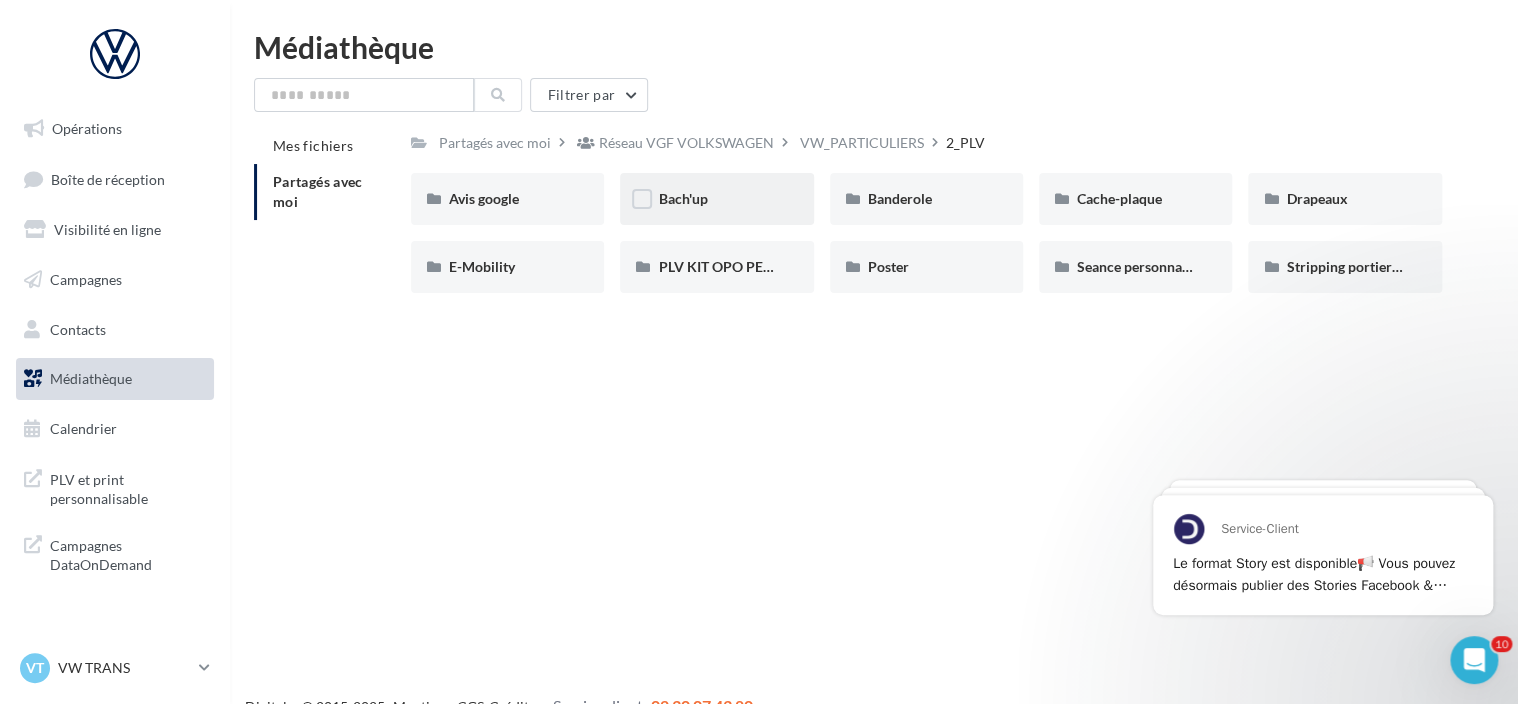 click on "Bach'up" at bounding box center [507, 199] 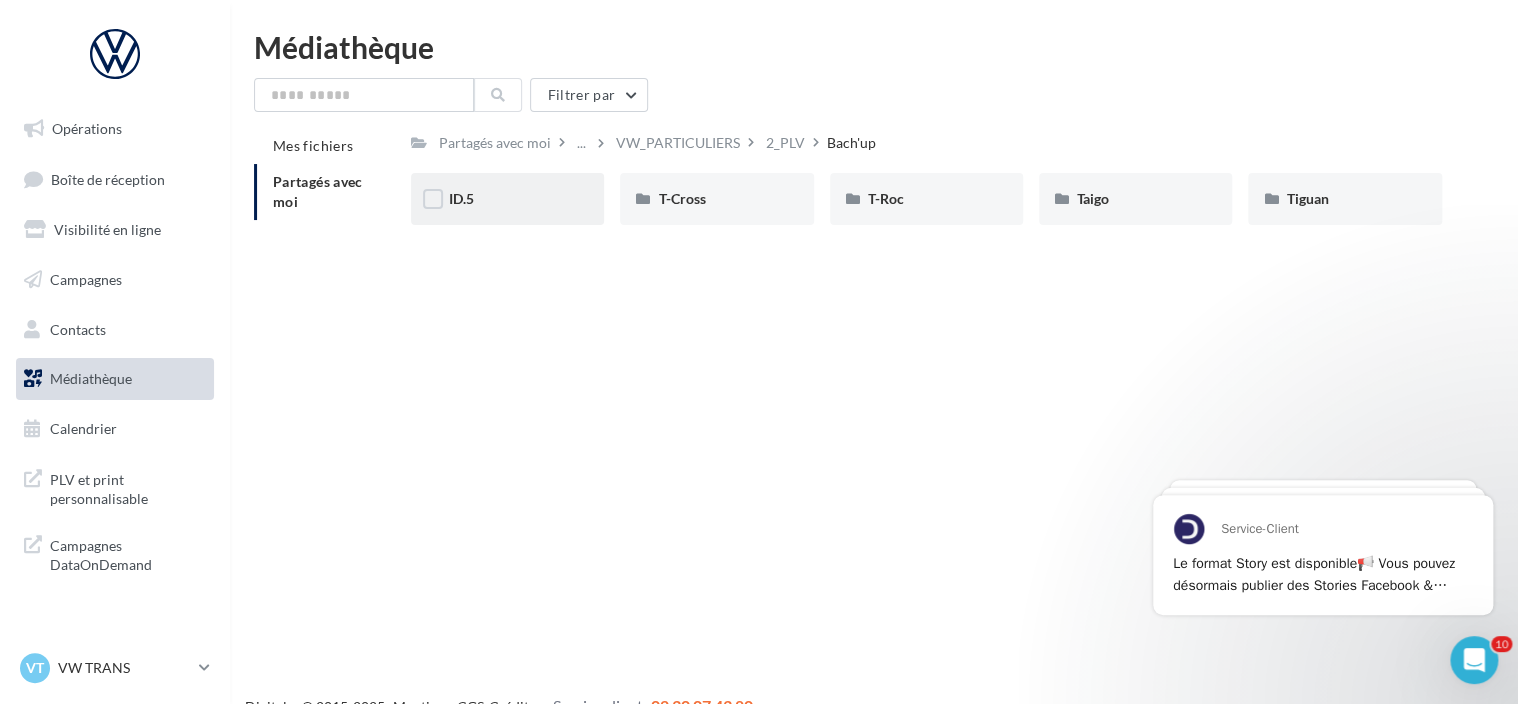 click on "ID.5" at bounding box center (507, 199) 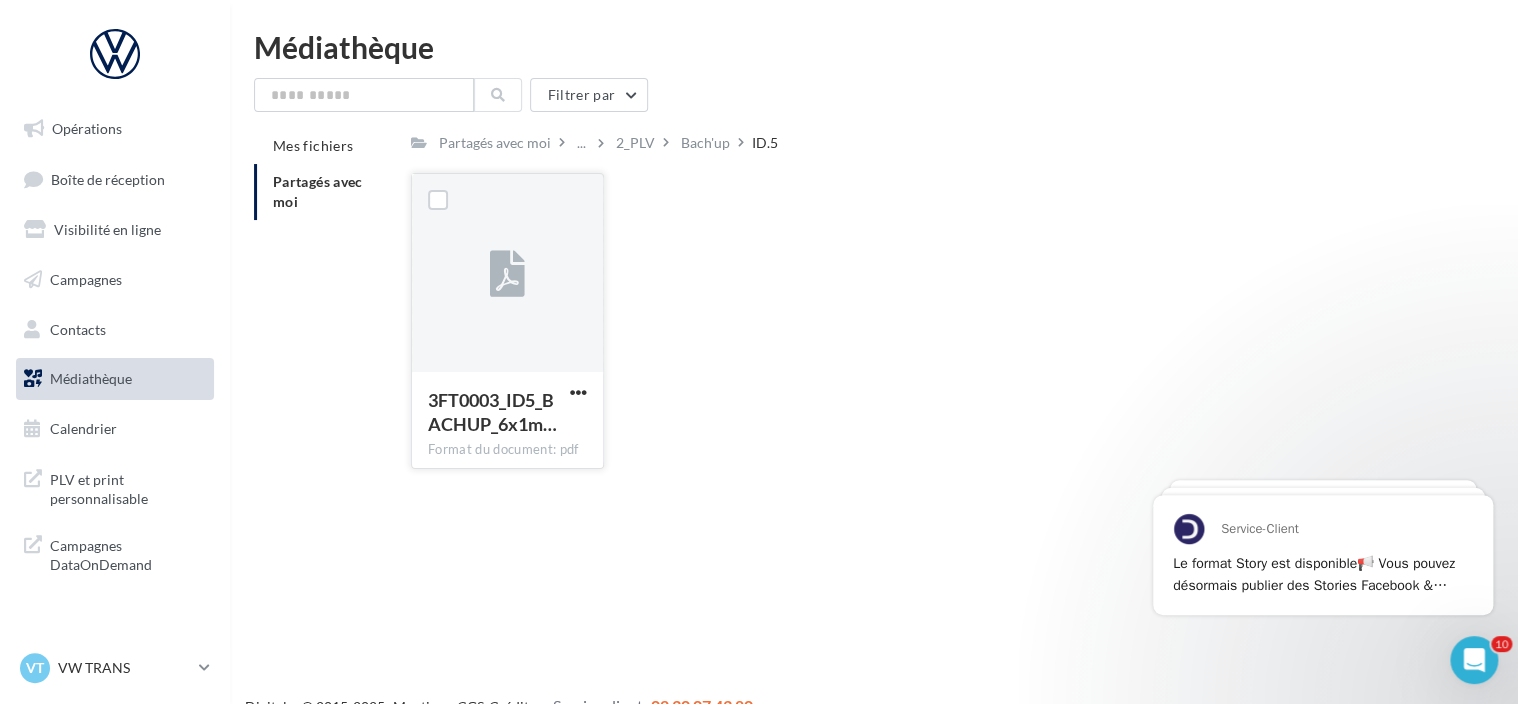 click at bounding box center [578, 394] 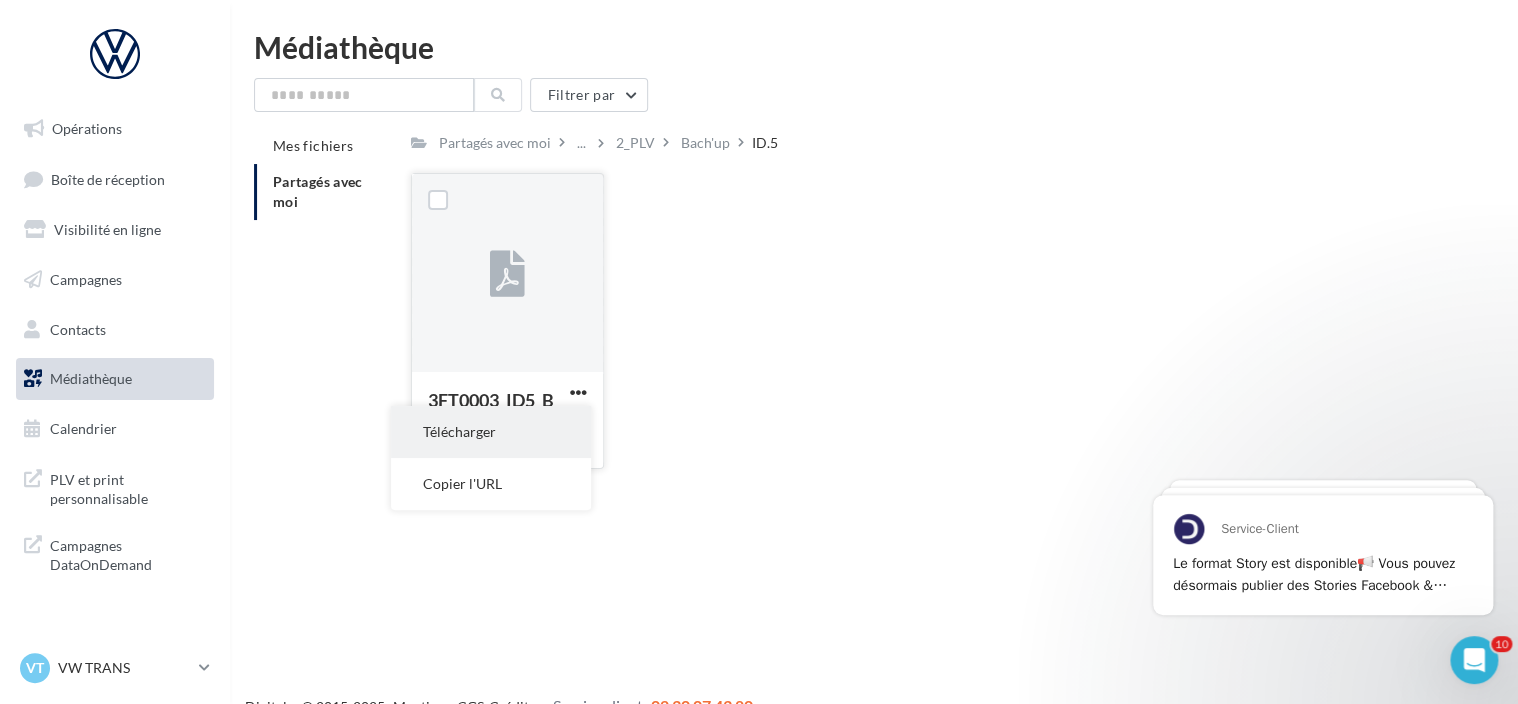click on "Télécharger" at bounding box center (491, 432) 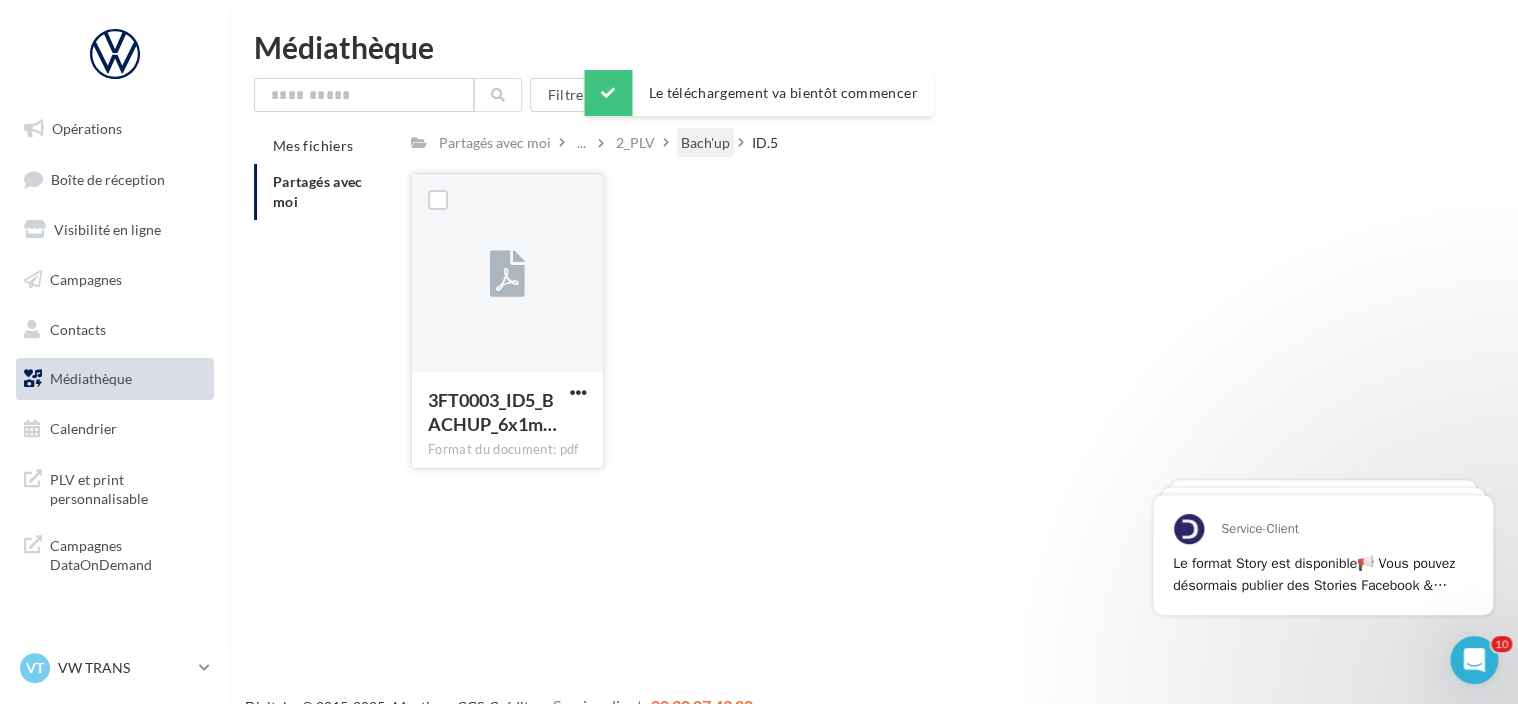 click on "Bach'up" at bounding box center [495, 142] 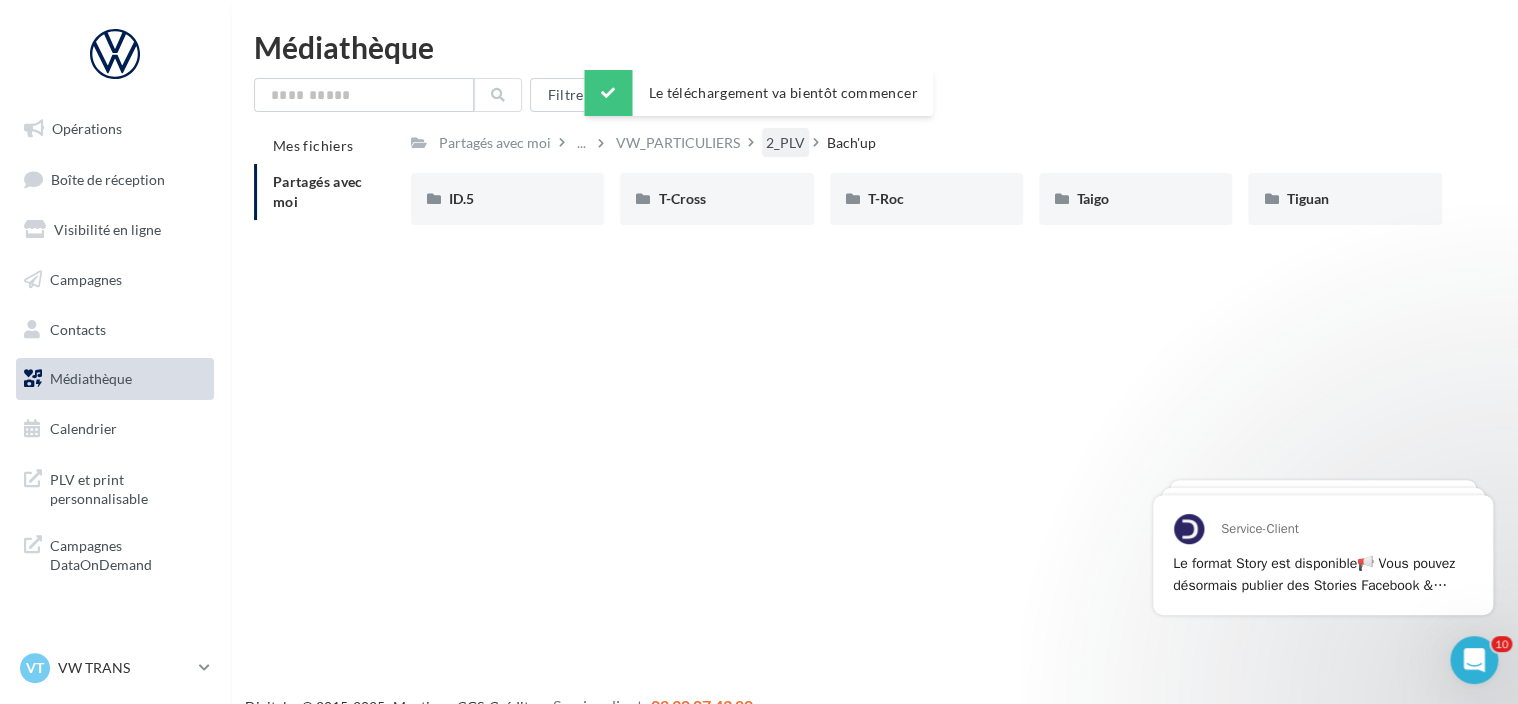 click on "2_PLV" at bounding box center (495, 143) 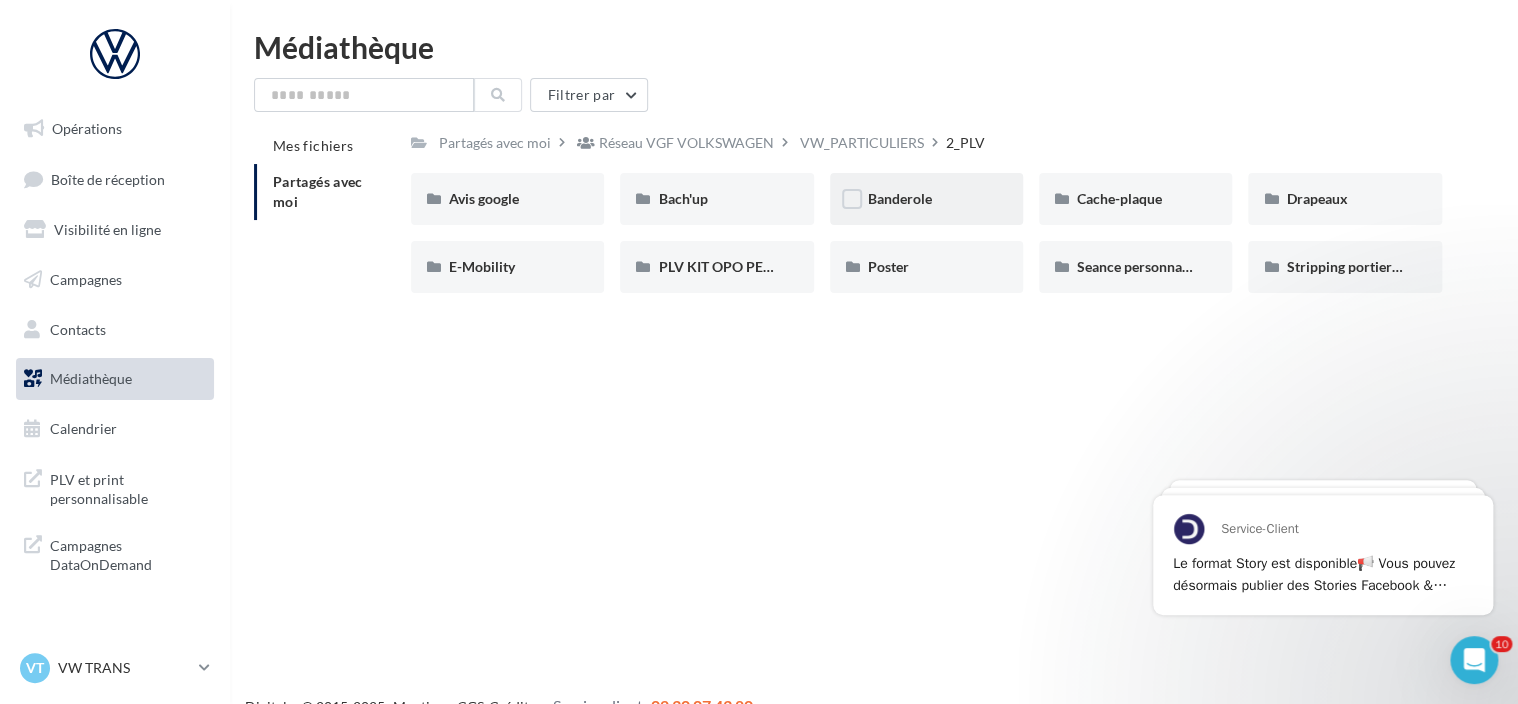 click on "Banderole" at bounding box center [507, 199] 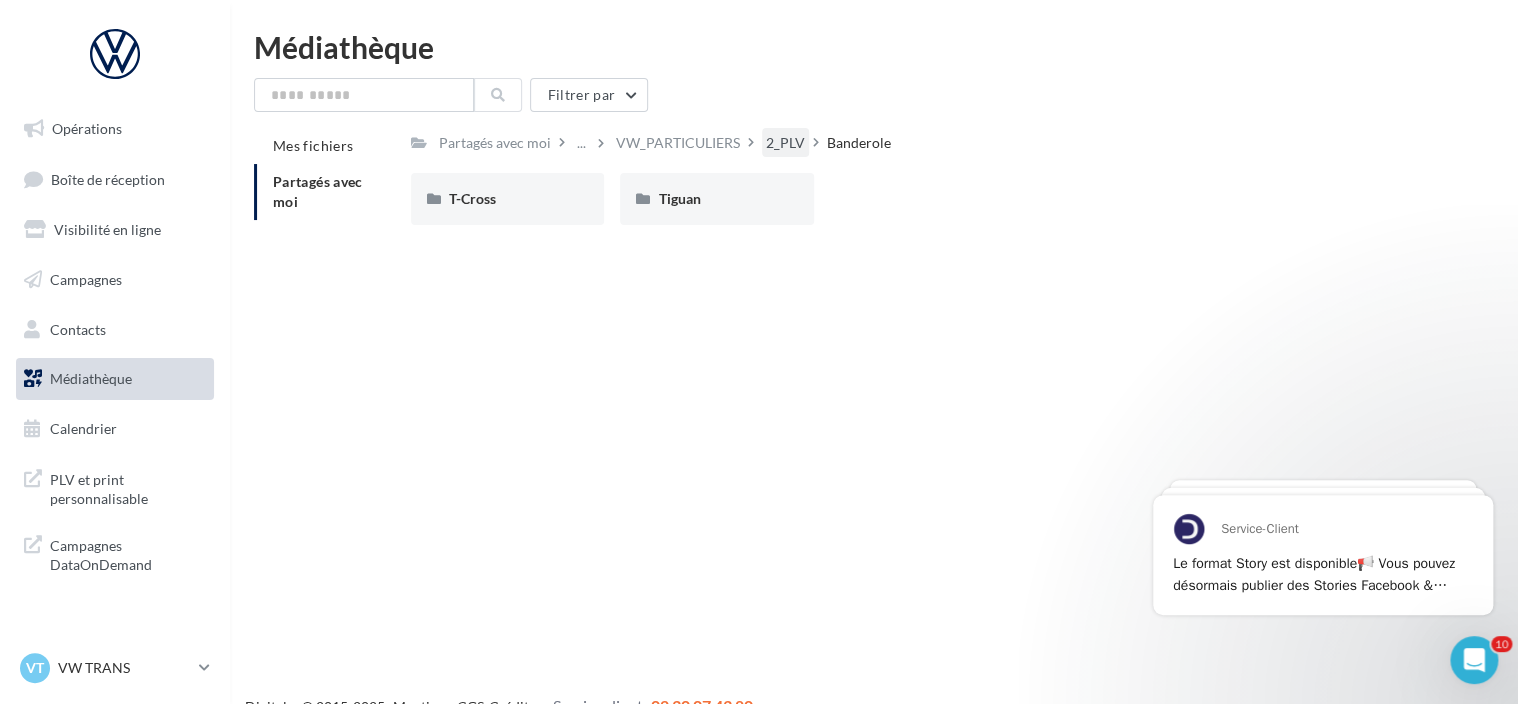 click on "2_PLV" at bounding box center [495, 143] 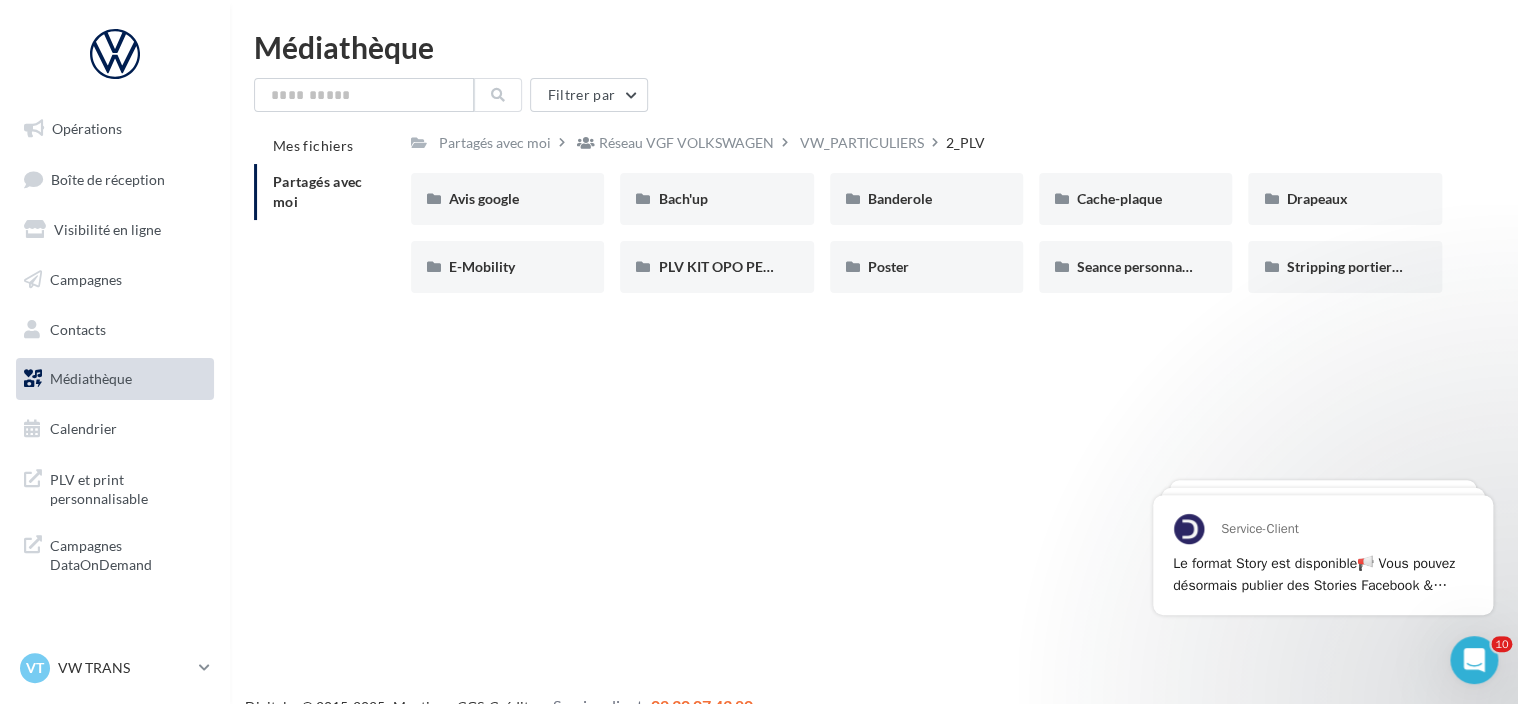 click on "Opérations
Boîte de réception
Visibilité en ligne
Campagnes
Contacts
Médiathèque
Calendrier" at bounding box center (759, 384) 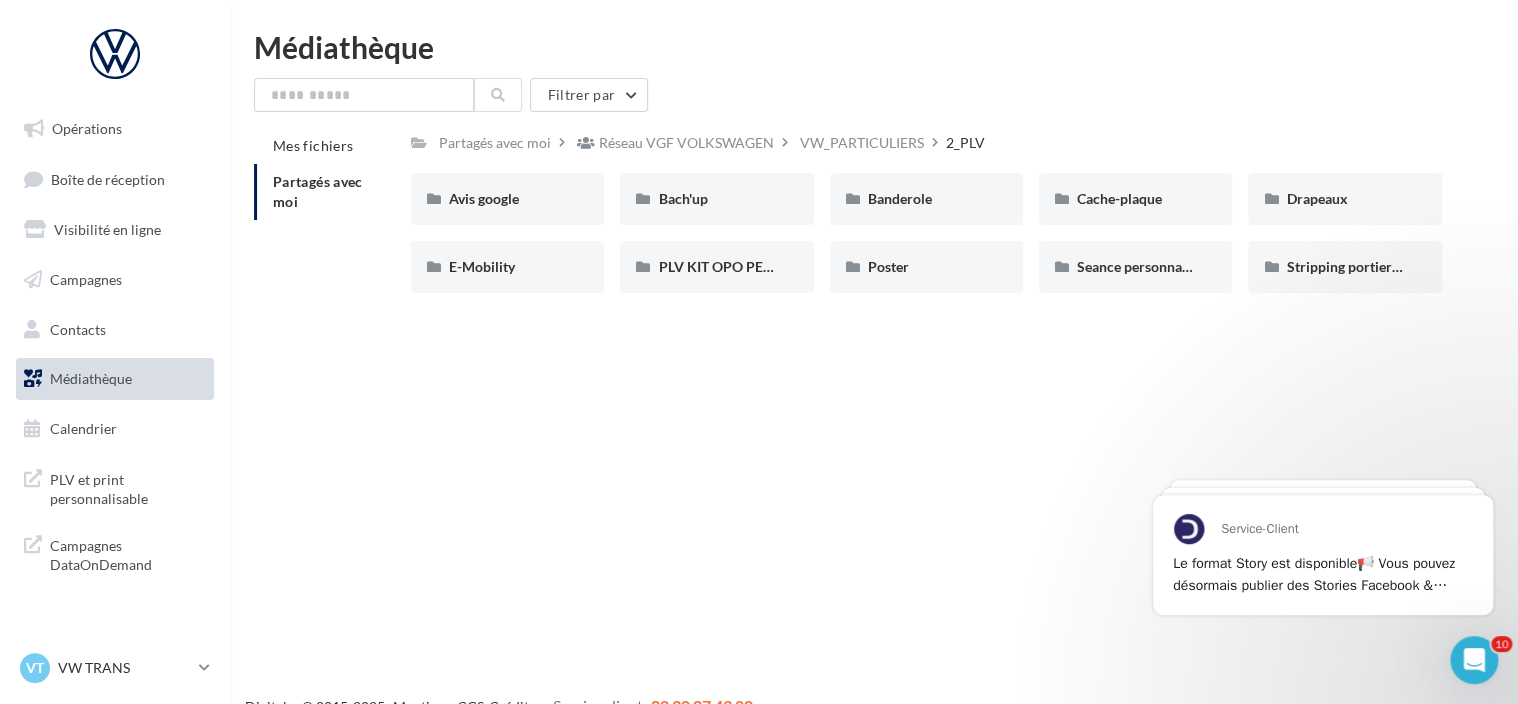 click on "Médiathèque           Filtrer par
Mes fichiers
Partagés avec moi
Partagés avec moi              Réseau VGF VOLKSWAGEN          VW_PARTICULIERS          2_PLV                   Rs           Partagé par  Réseau VGF VOLKSWAGEN
Avis google            Avis google
Bach'up            Bach'up
Banderole            Banderole
Cache-plaque            Cache-plaque
Drapeaux            Drapeaux
E-Mobility            E-Mobility
PLV KIT OPO PERENNE            PLV KIT OPO PERENNE
Poster            Poster" at bounding box center (874, 170) 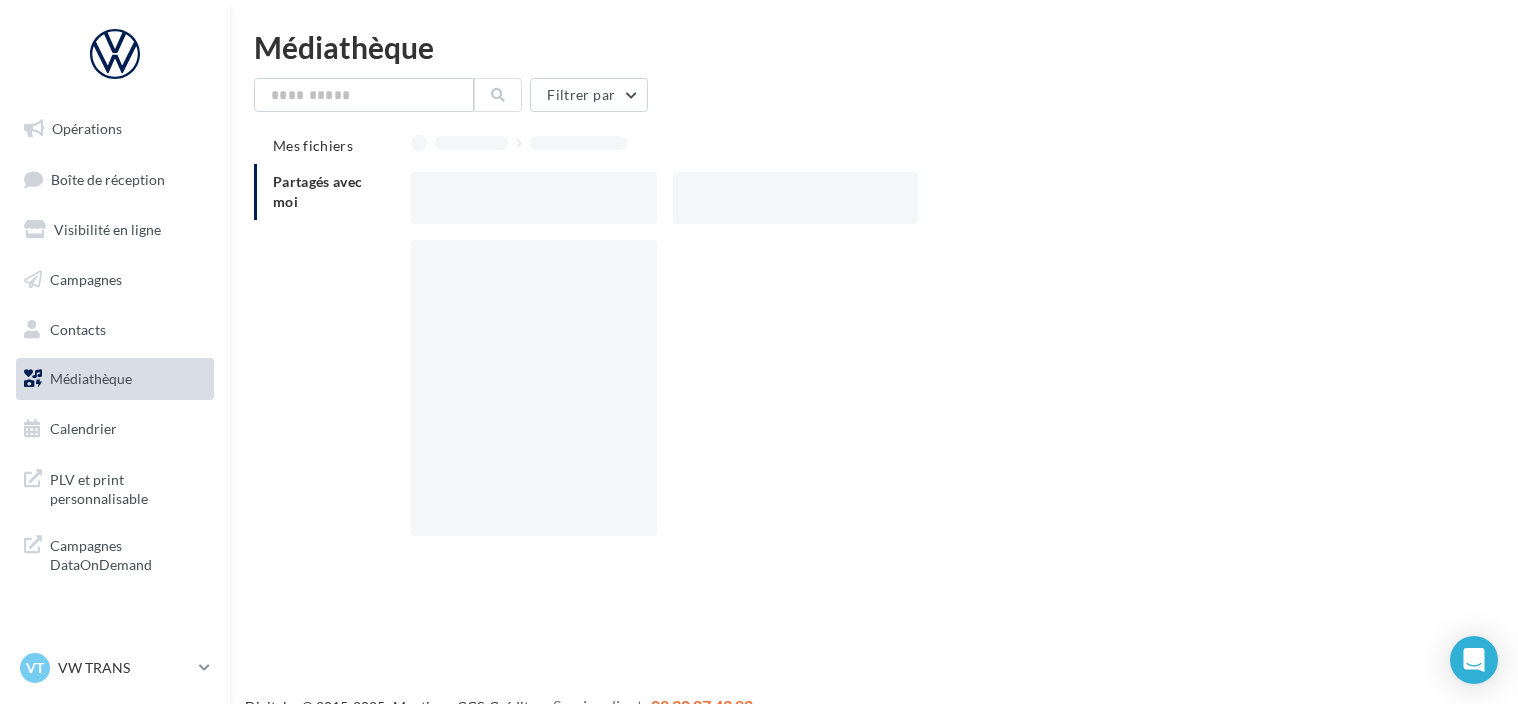 scroll, scrollTop: 0, scrollLeft: 0, axis: both 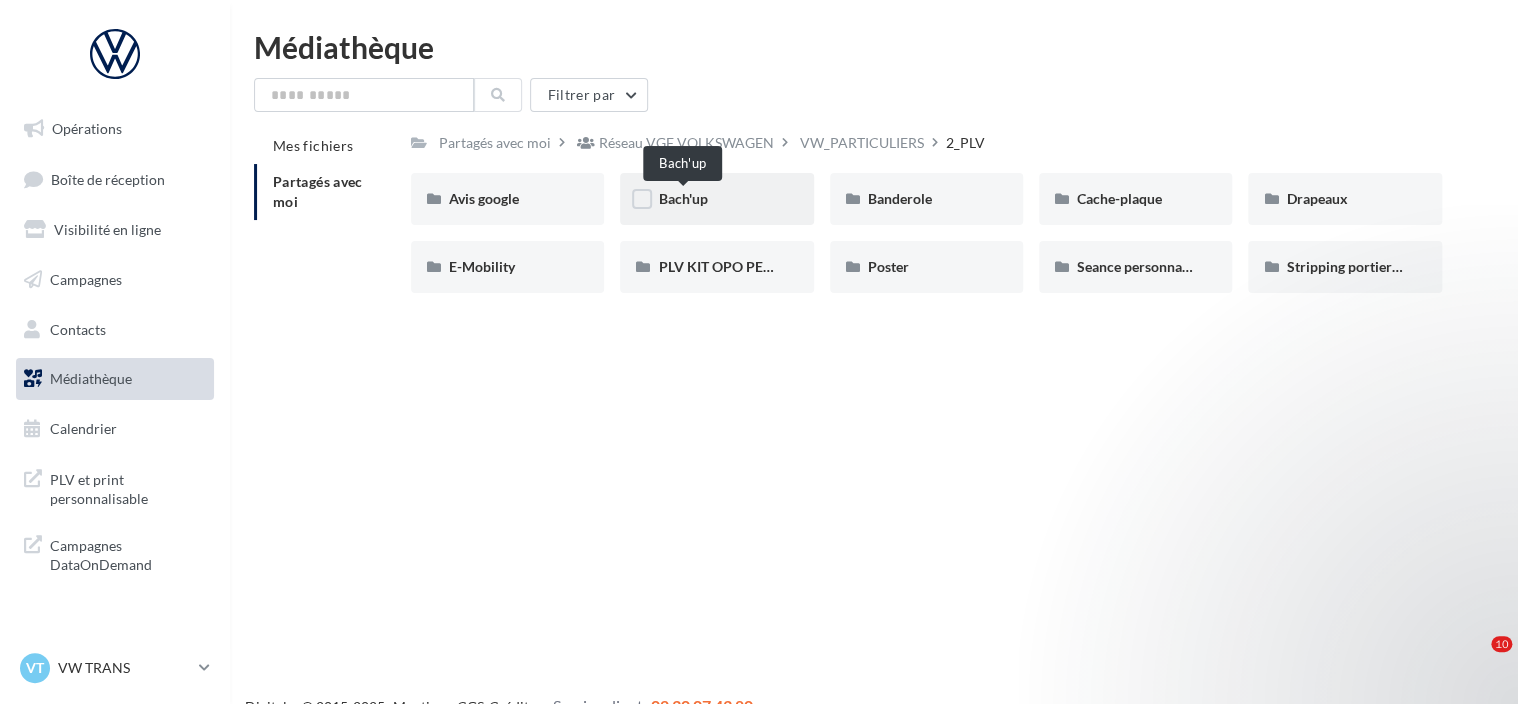click on "Bach'up" at bounding box center (682, 198) 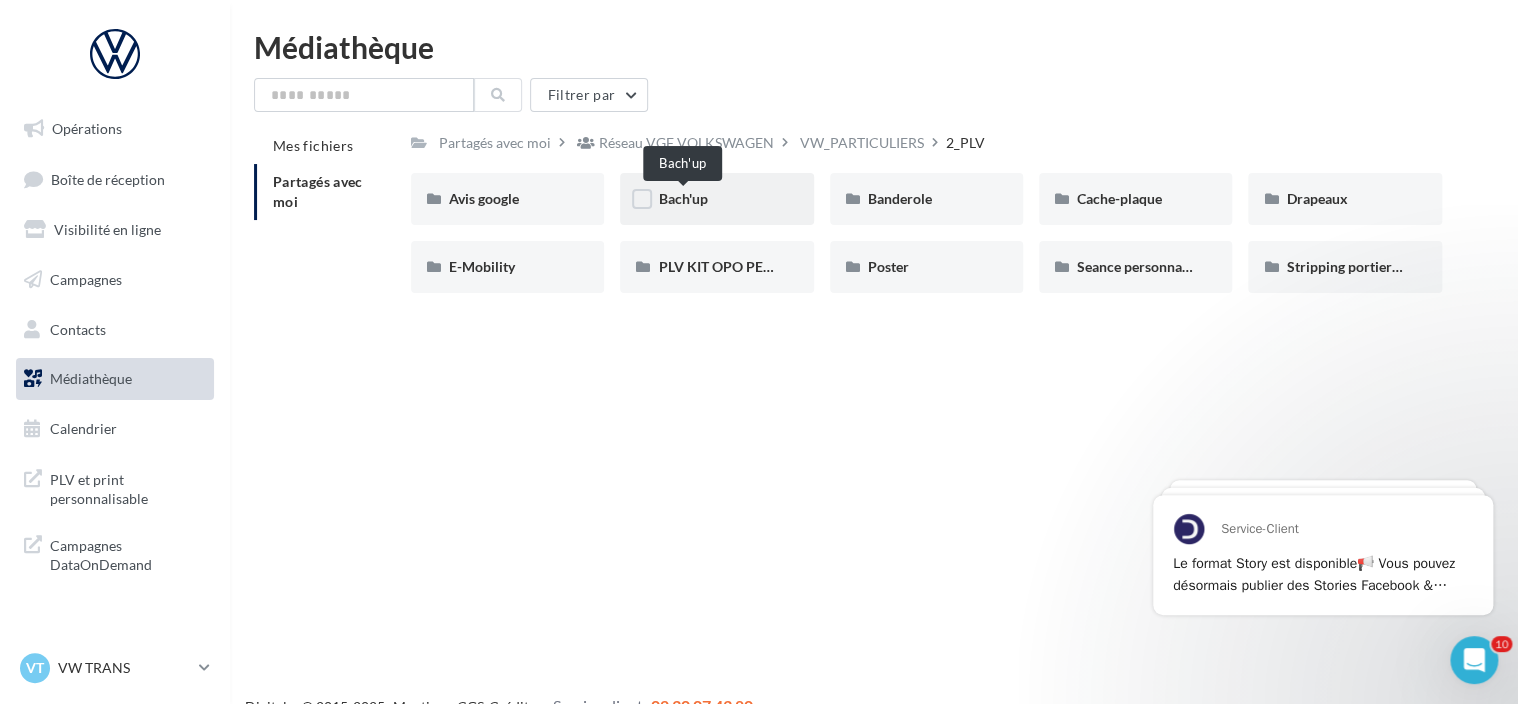 scroll, scrollTop: 0, scrollLeft: 0, axis: both 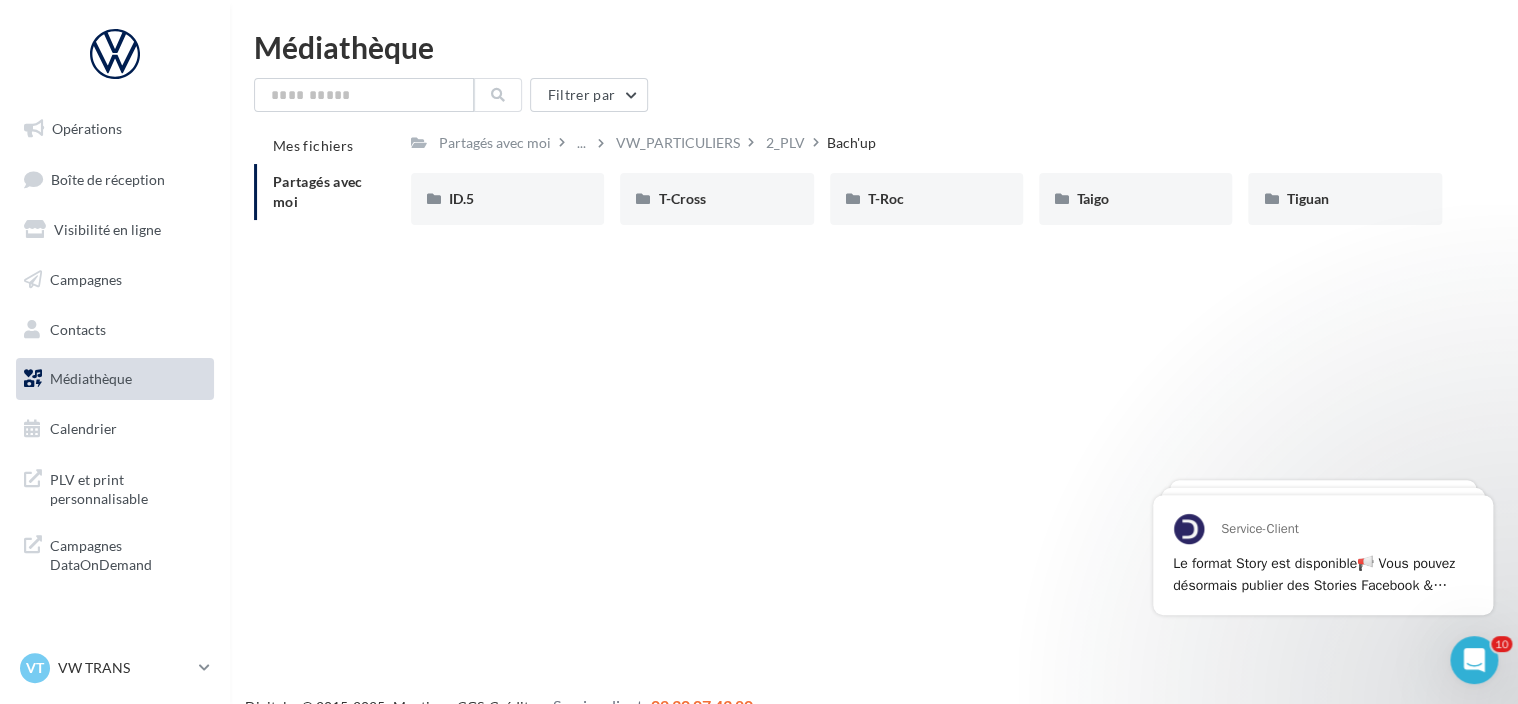 click on "Opérations
Boîte de réception
Visibilité en ligne
Campagnes
Contacts
Médiathèque
Calendrier" at bounding box center (759, 384) 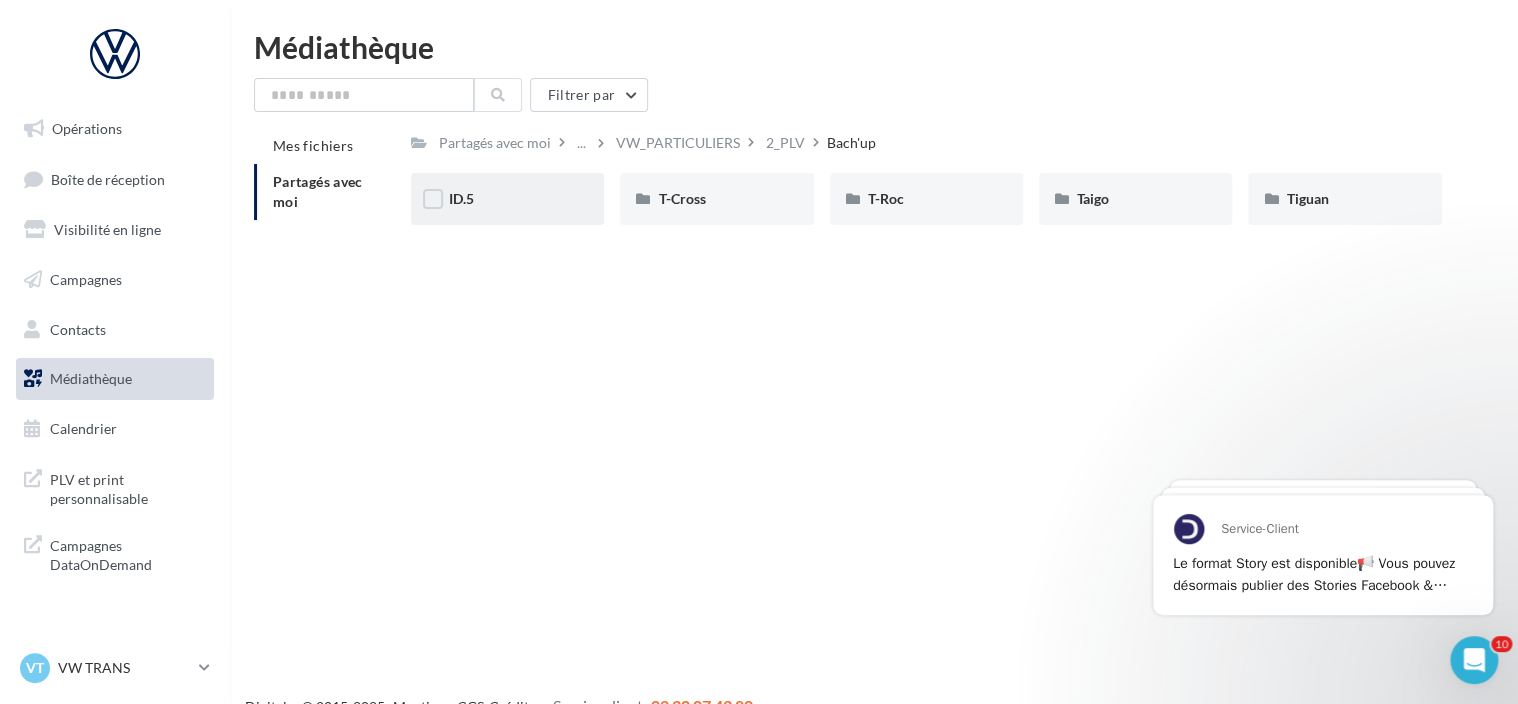 click on "ID.5" at bounding box center [507, 199] 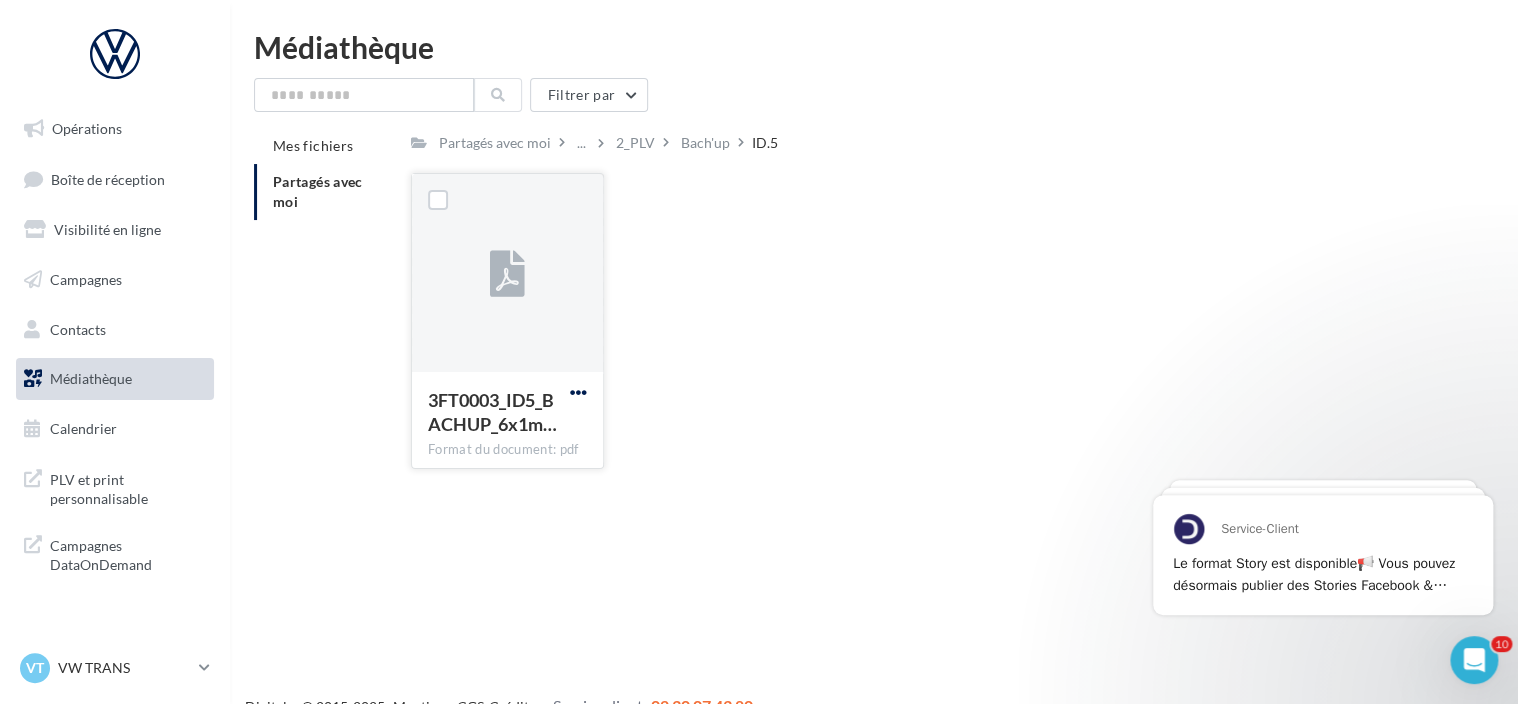 click at bounding box center [578, 392] 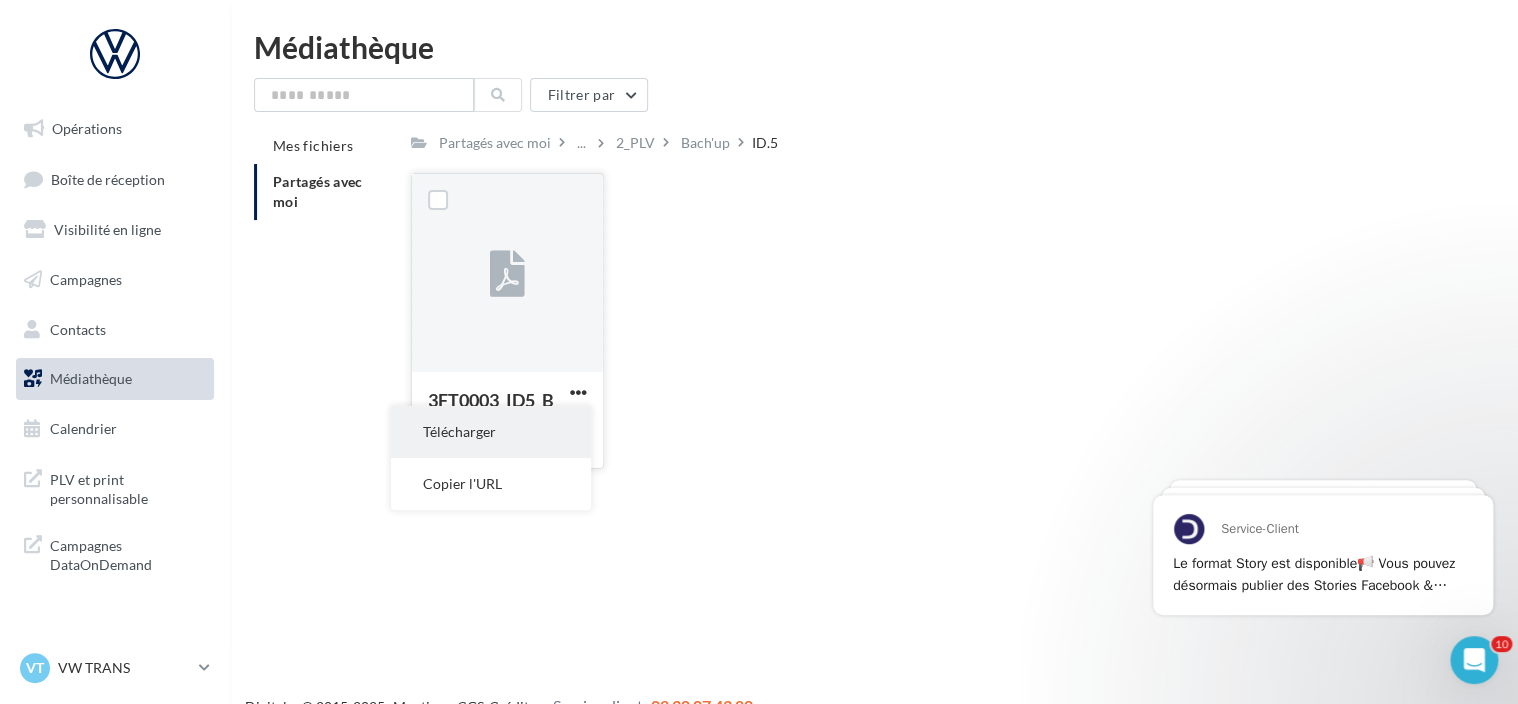 click on "Télécharger" at bounding box center (491, 432) 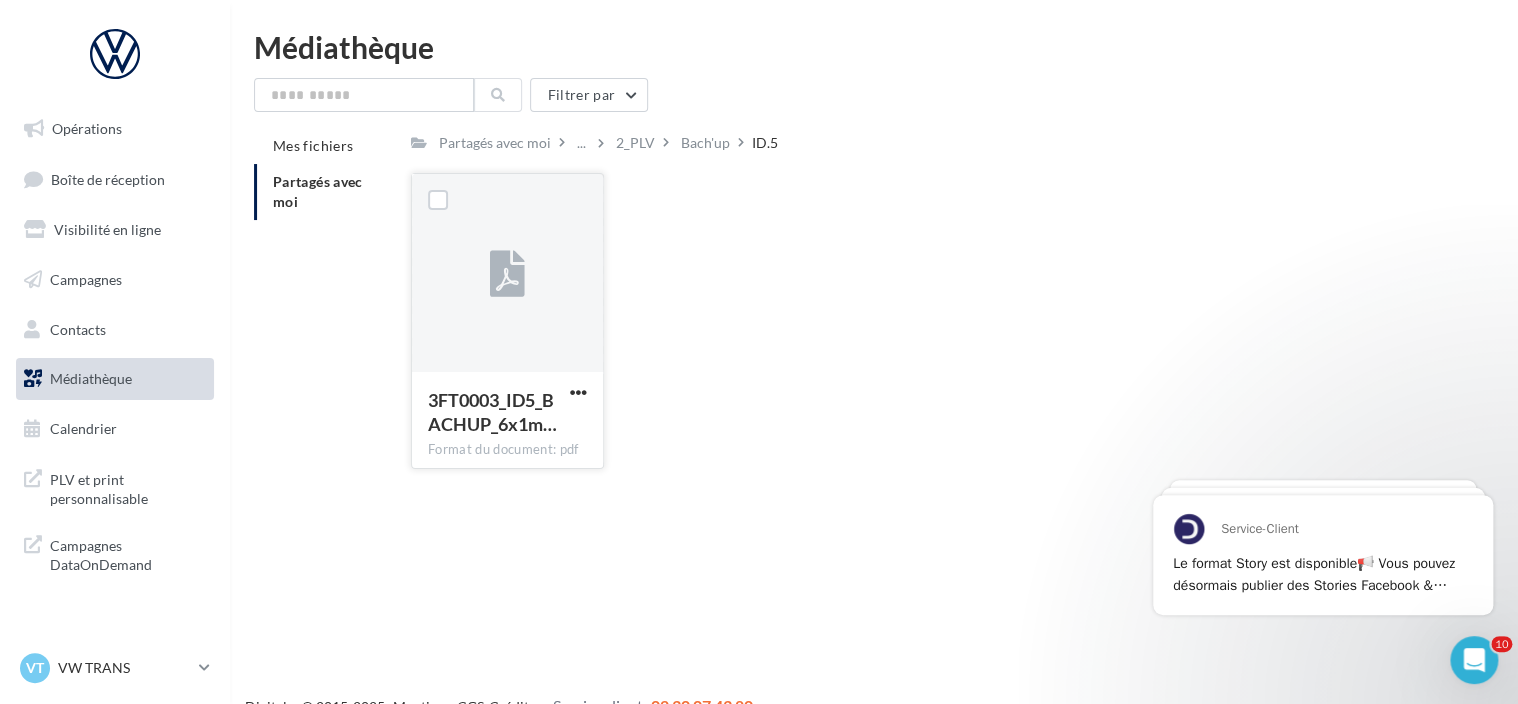 click at bounding box center [507, 274] 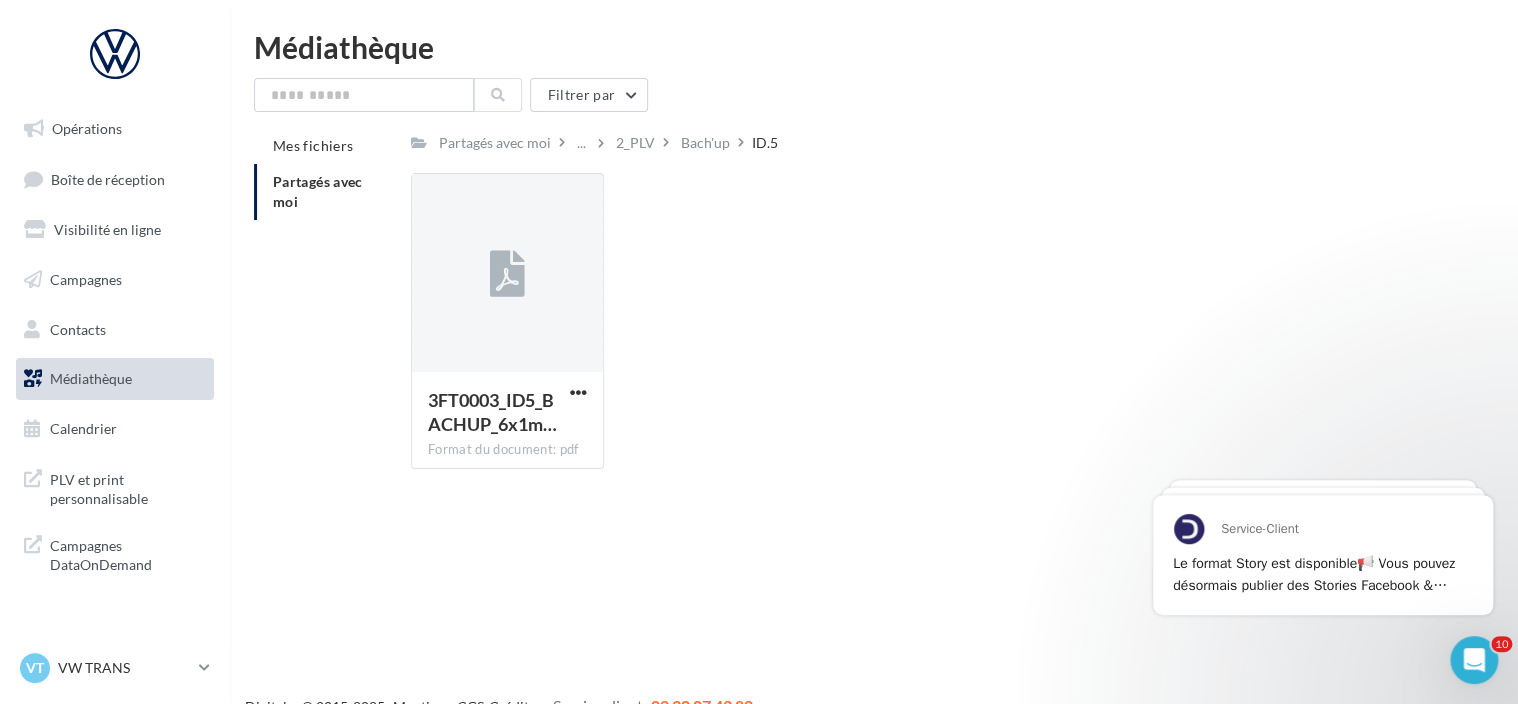 click on "Bach'up" at bounding box center [495, 143] 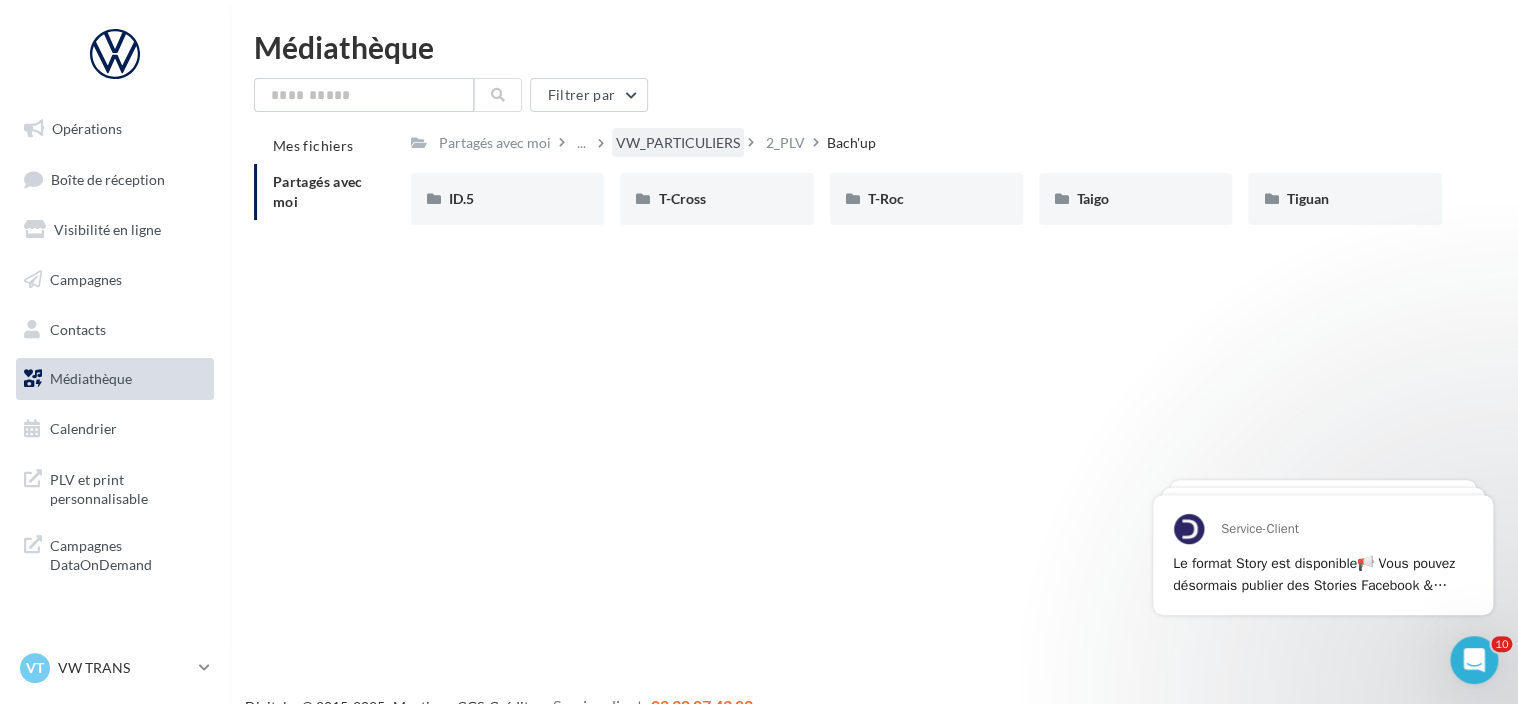 click on "VW_PARTICULIERS" at bounding box center (495, 143) 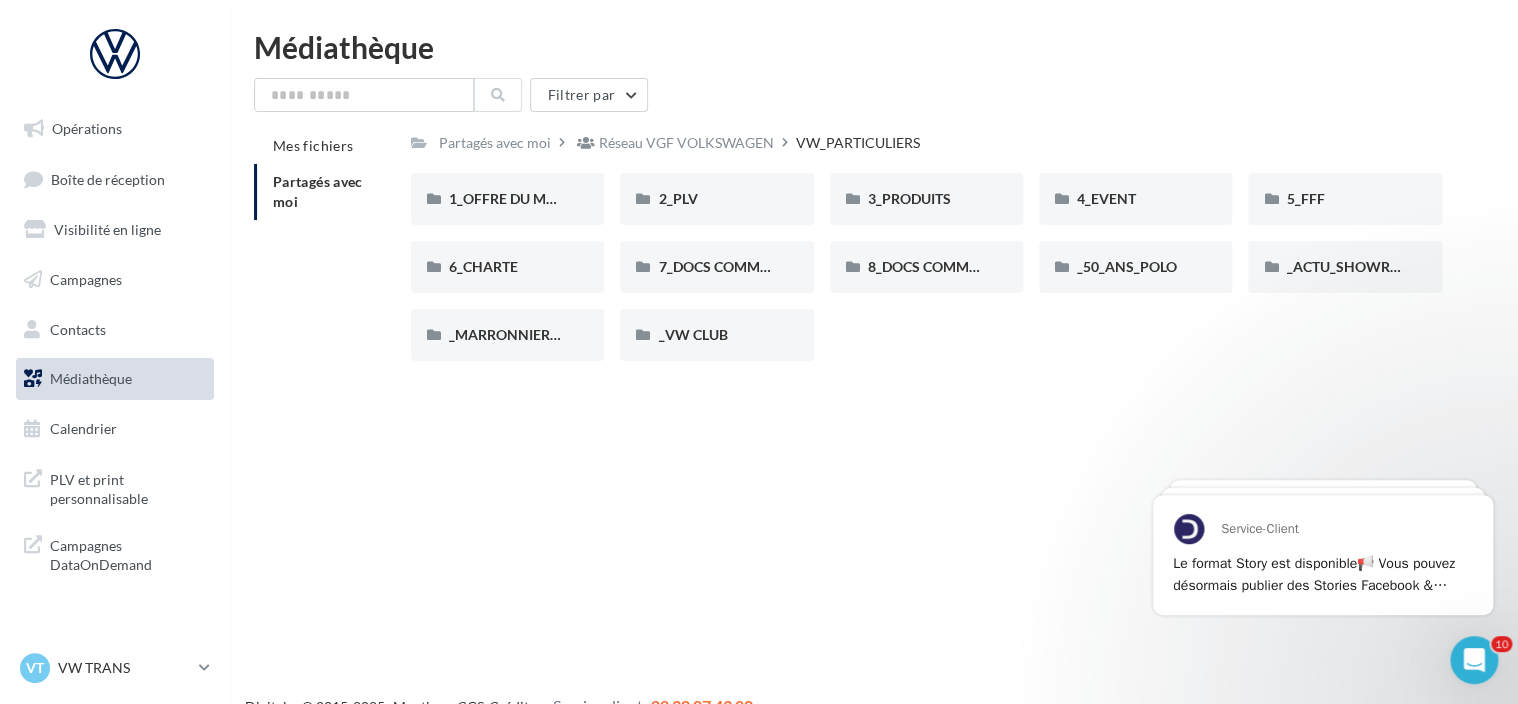 click on "Opérations
Boîte de réception
Visibilité en ligne
Campagnes
Contacts
Médiathèque
Calendrier" at bounding box center (759, 384) 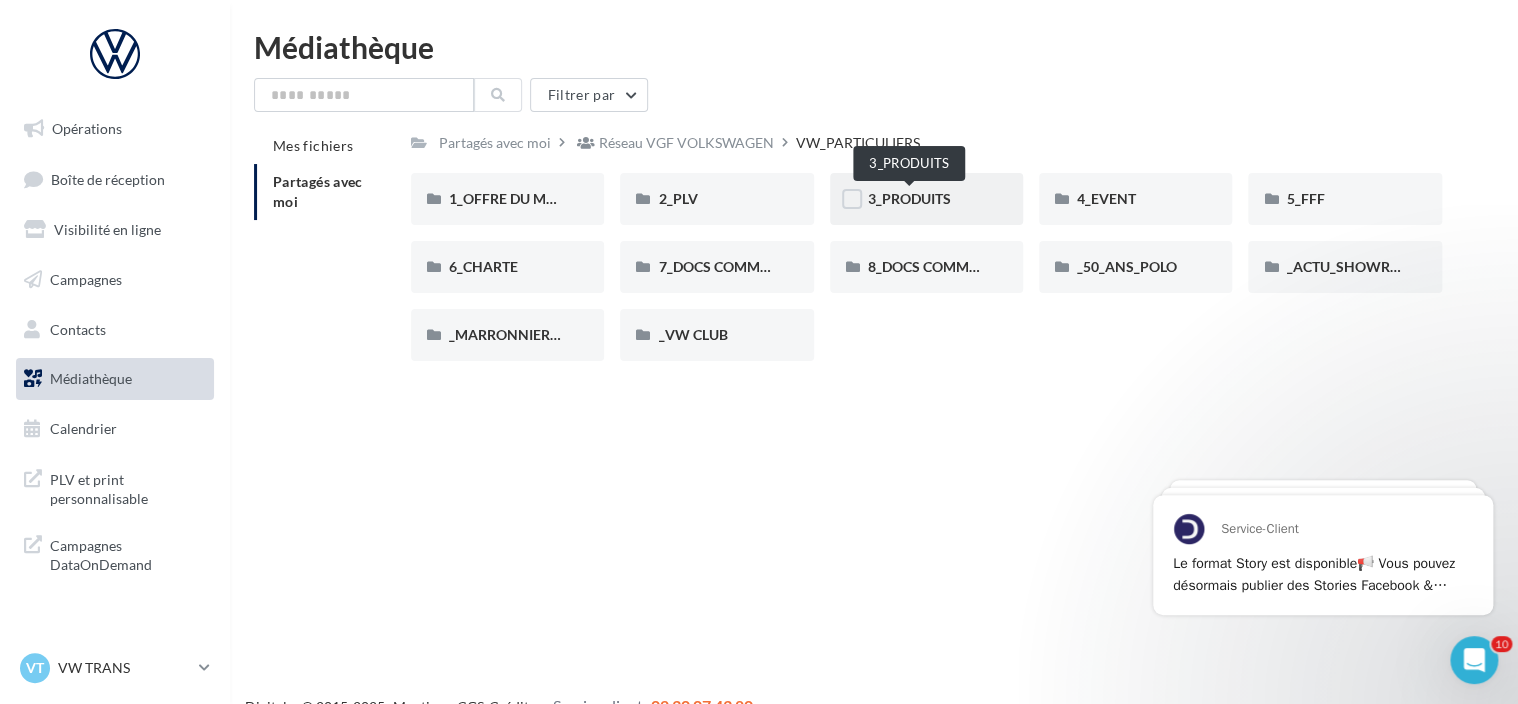 click on "3_PRODUITS" at bounding box center [909, 198] 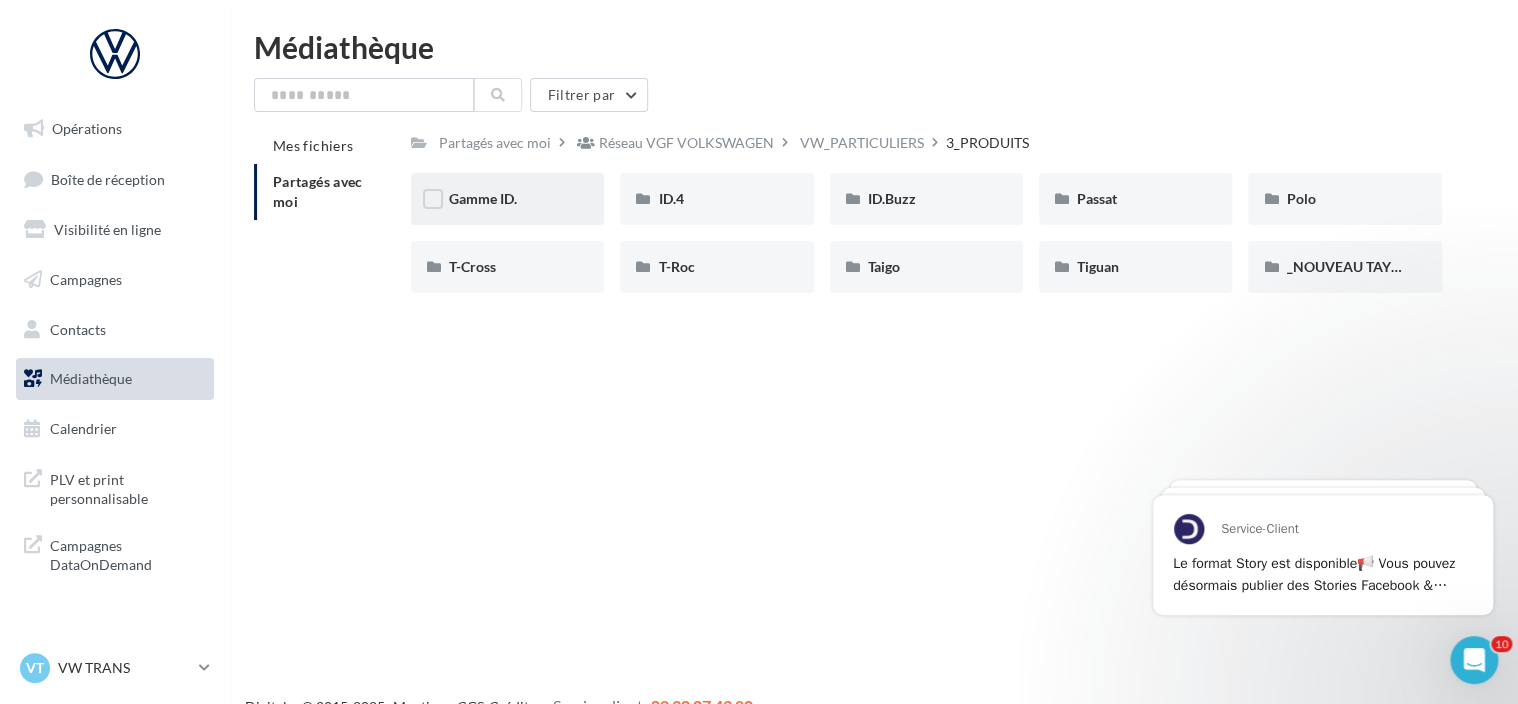 click on "Gamme ID." at bounding box center (507, 199) 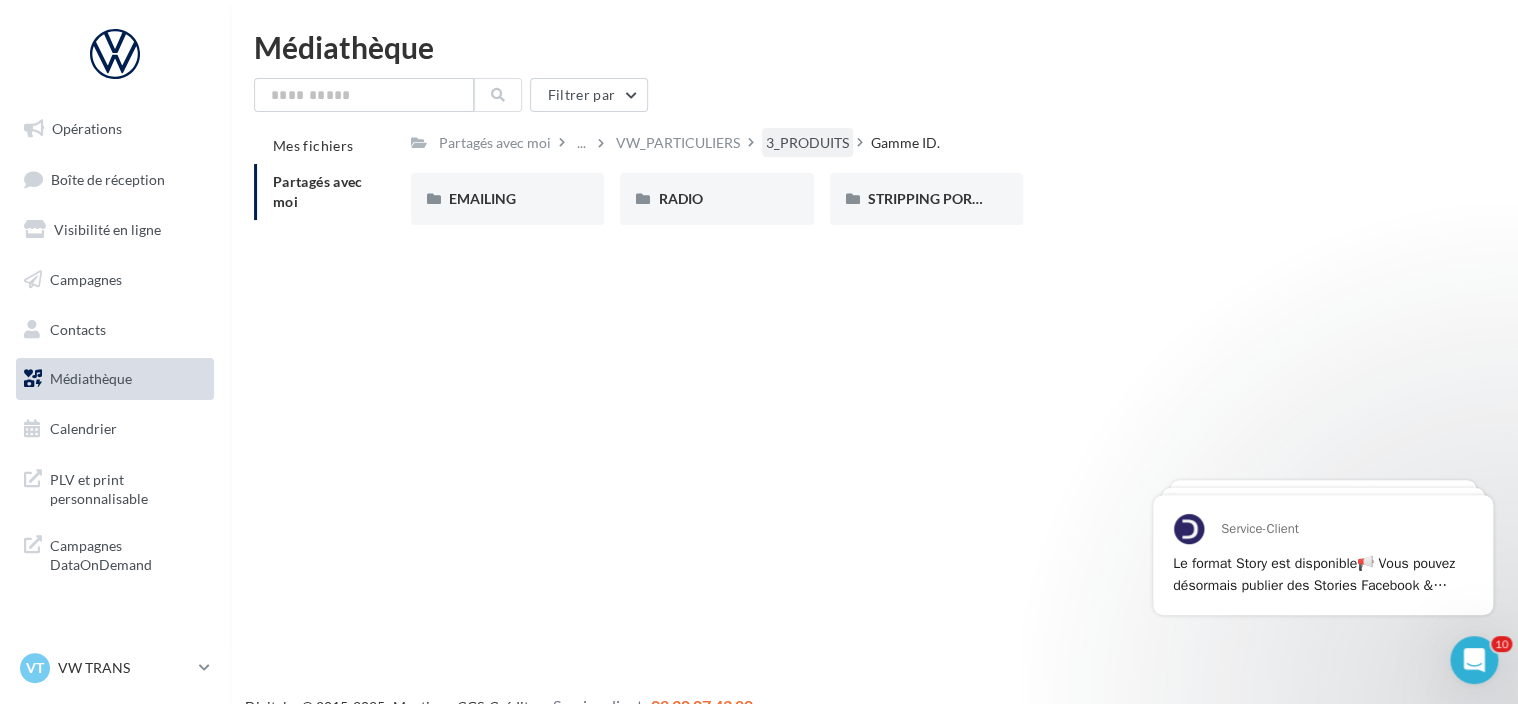 click on "3_PRODUITS" at bounding box center [495, 143] 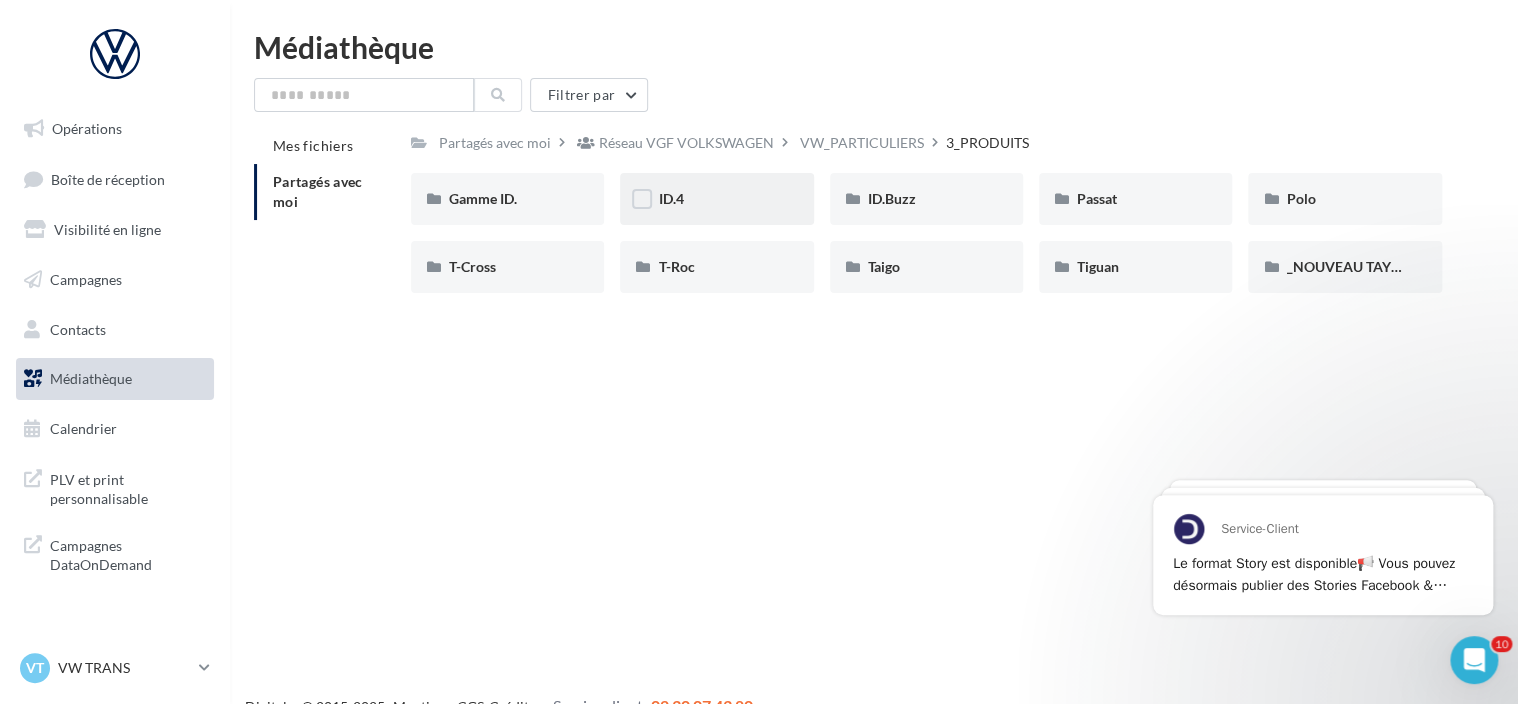 click on "ID.4" at bounding box center (507, 199) 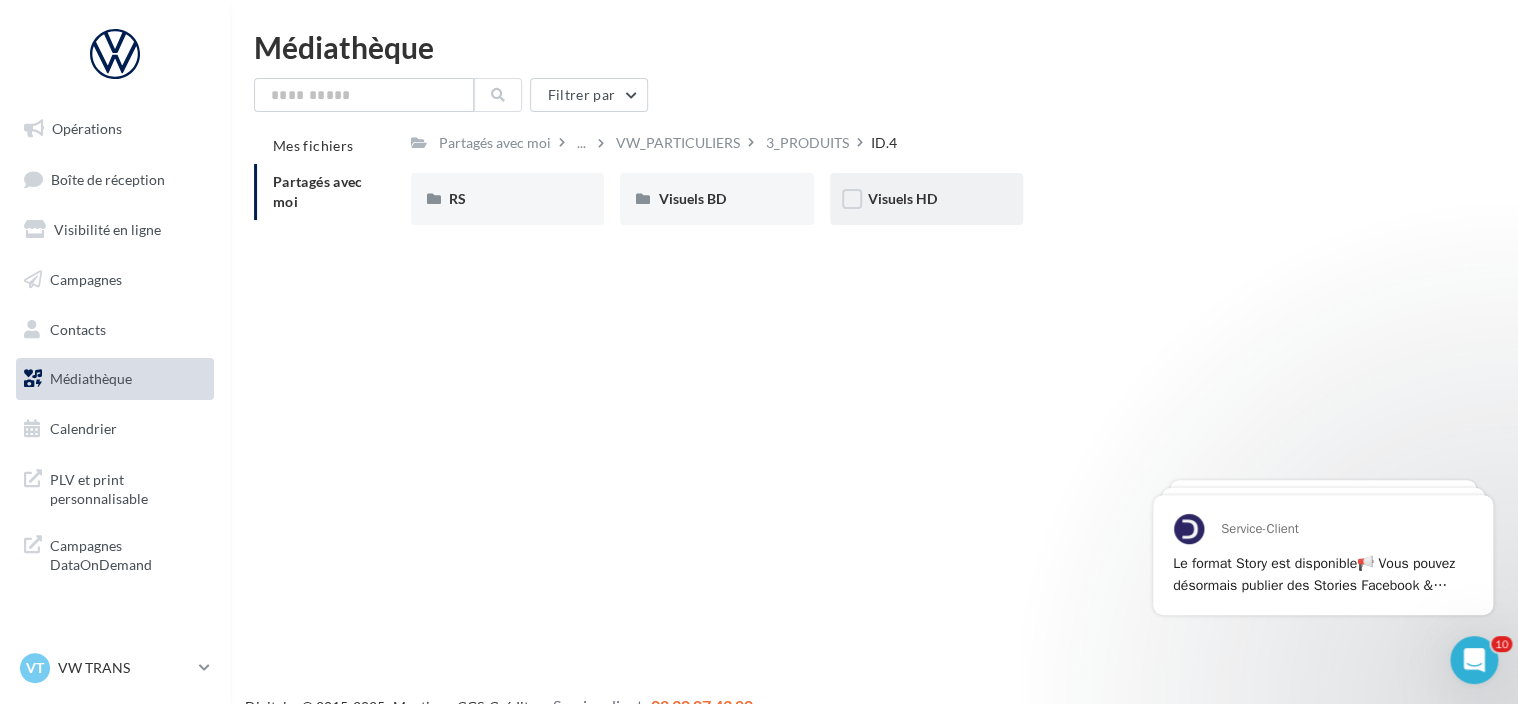 click on "Visuels HD" at bounding box center [507, 199] 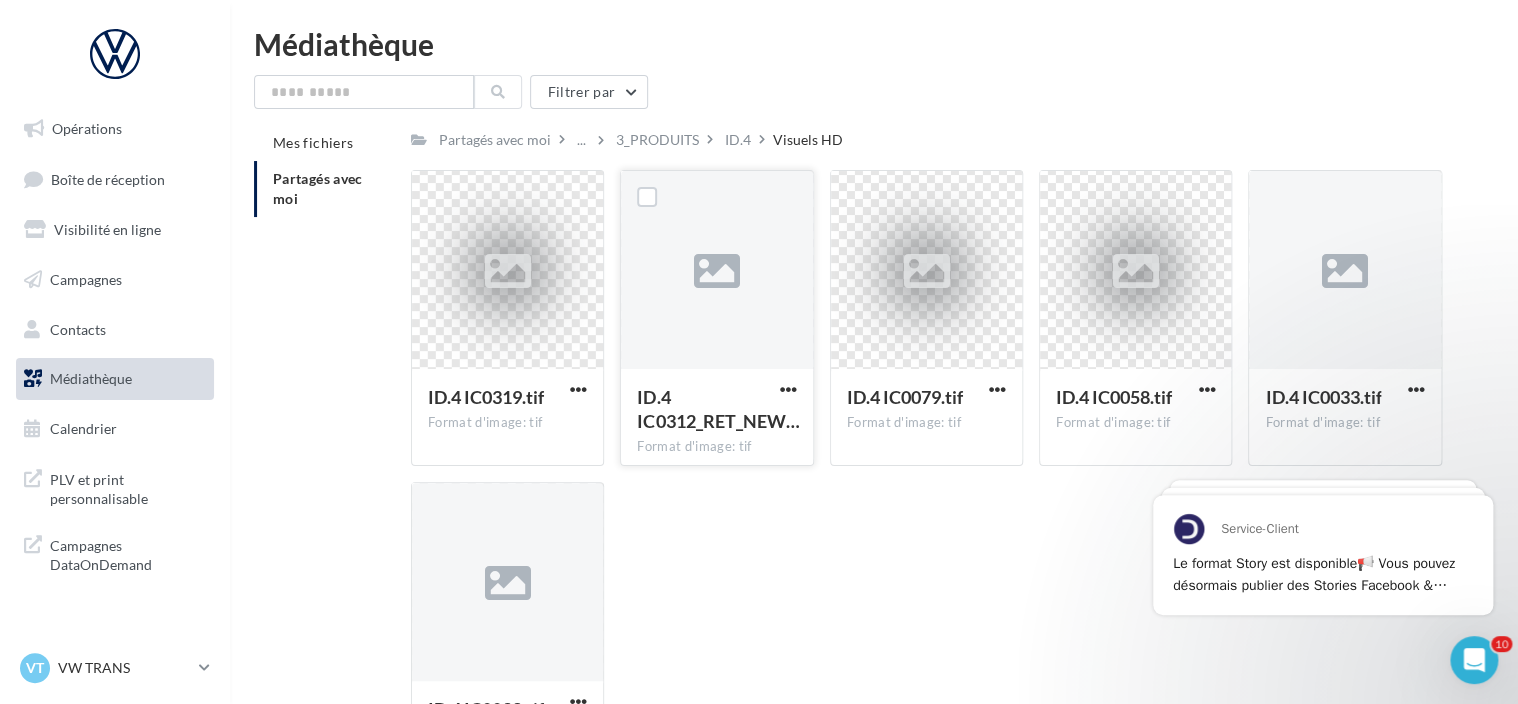 scroll, scrollTop: 0, scrollLeft: 0, axis: both 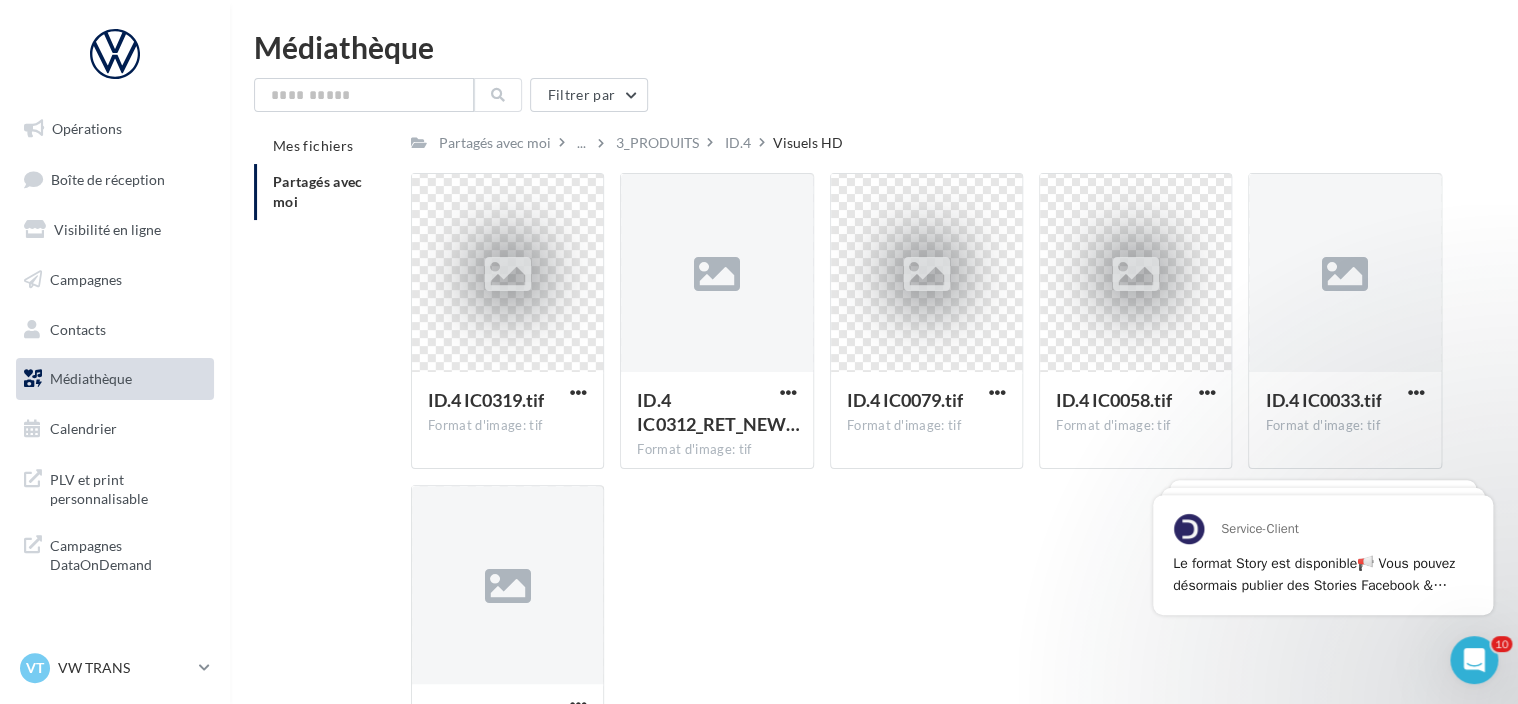 click on "ID.4" at bounding box center (495, 143) 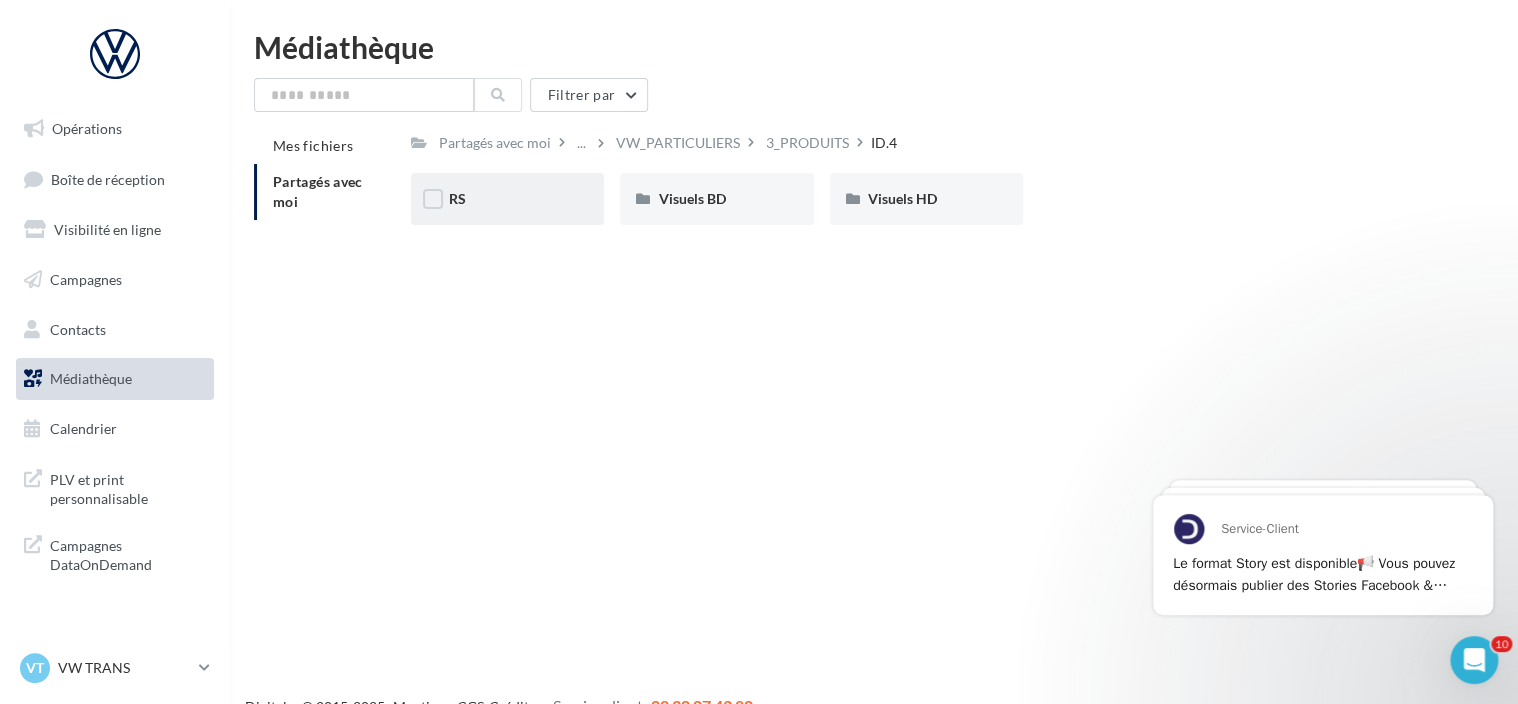 click on "RS" at bounding box center [507, 199] 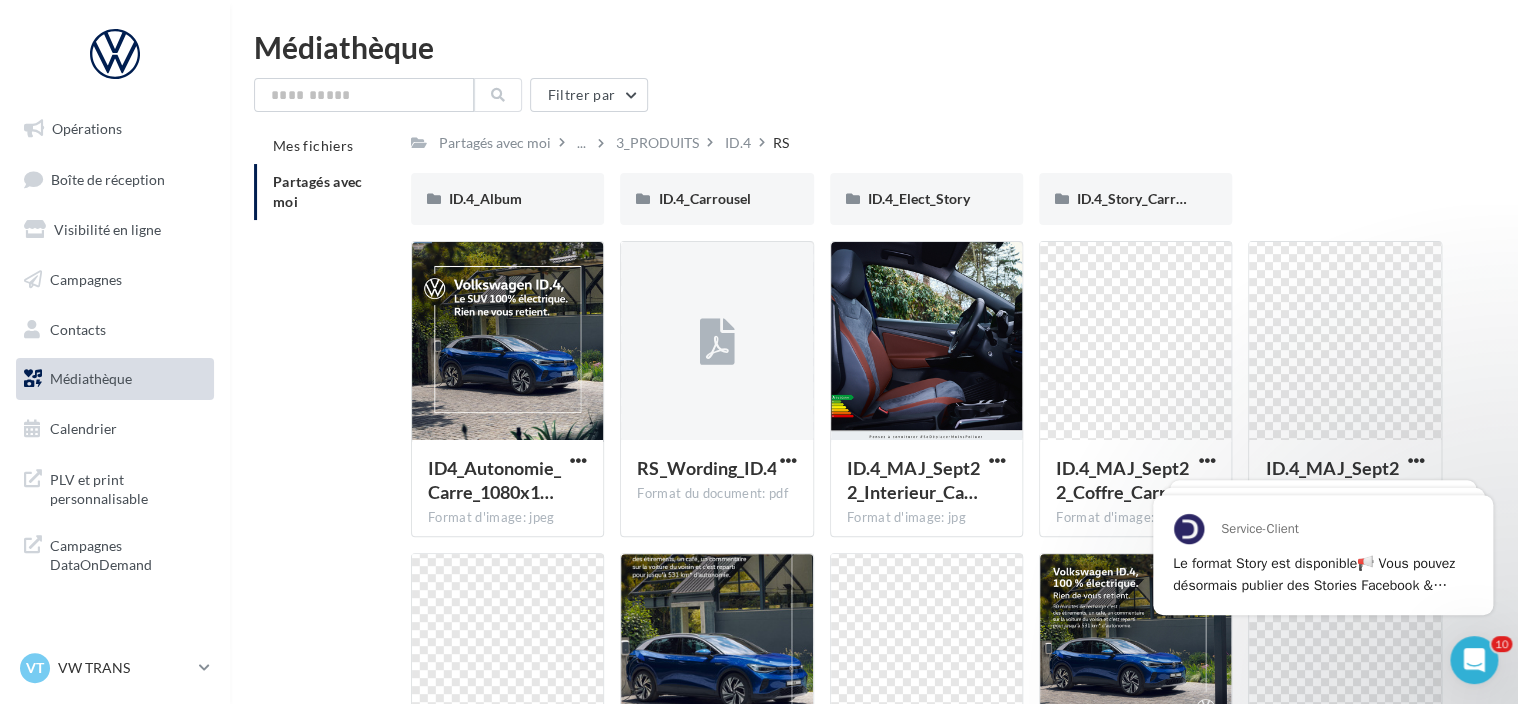 click on "Filtrer par" at bounding box center [874, 95] 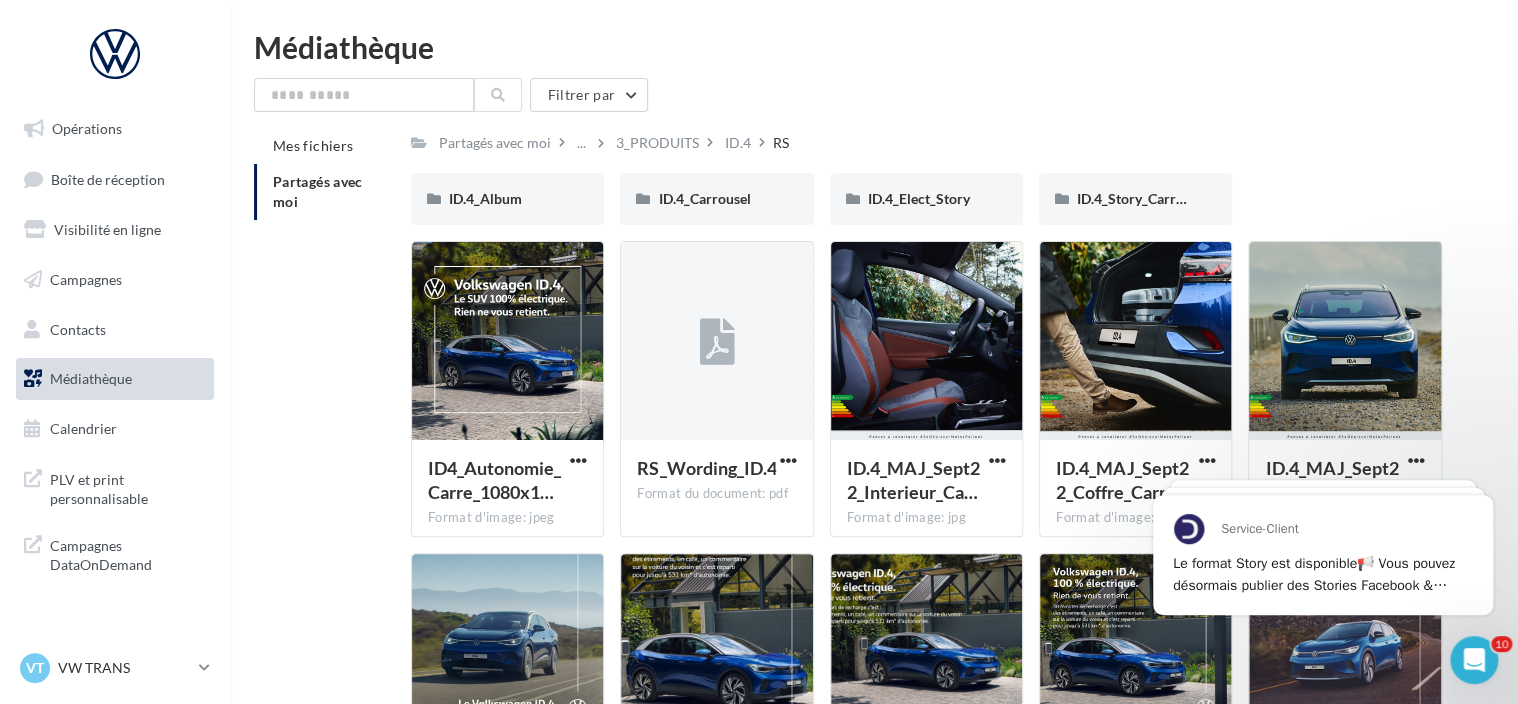 click on "Filtrer par" at bounding box center [874, 95] 